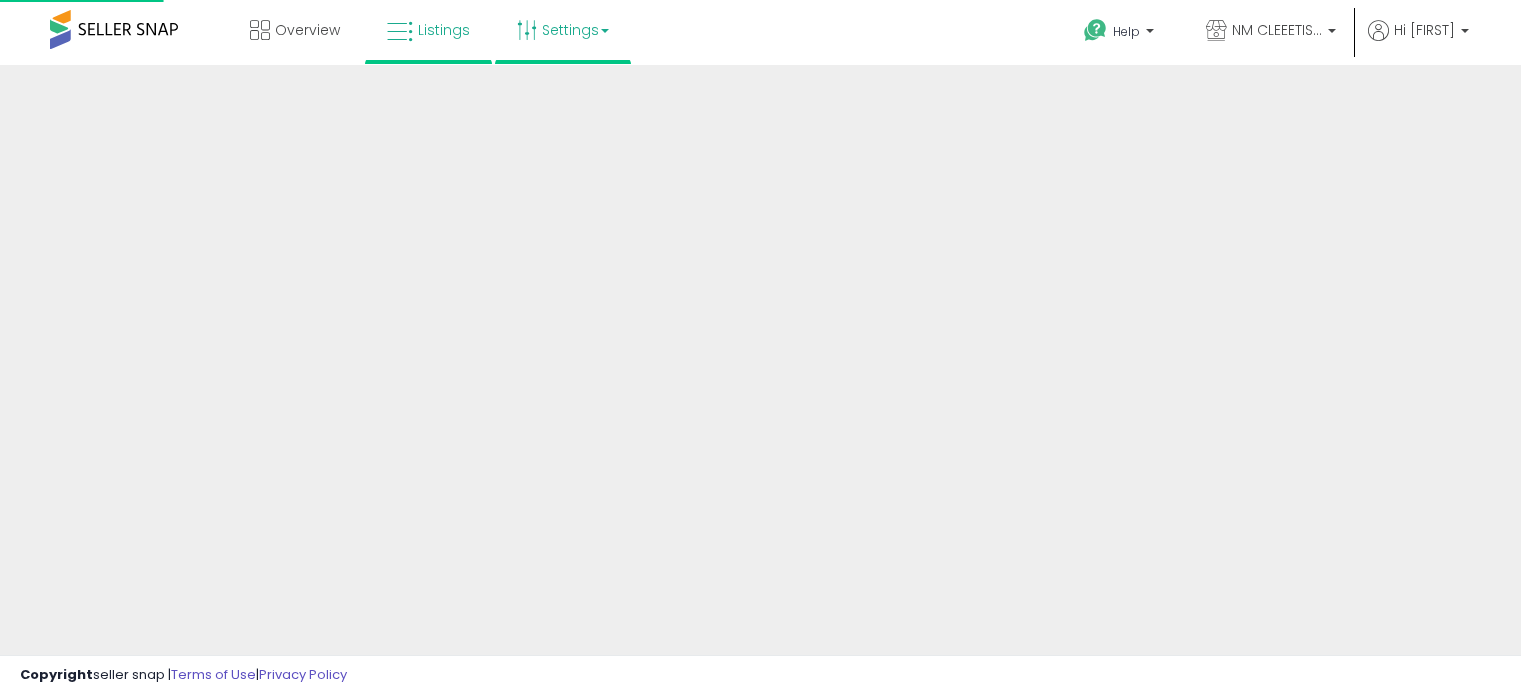 scroll, scrollTop: 0, scrollLeft: 0, axis: both 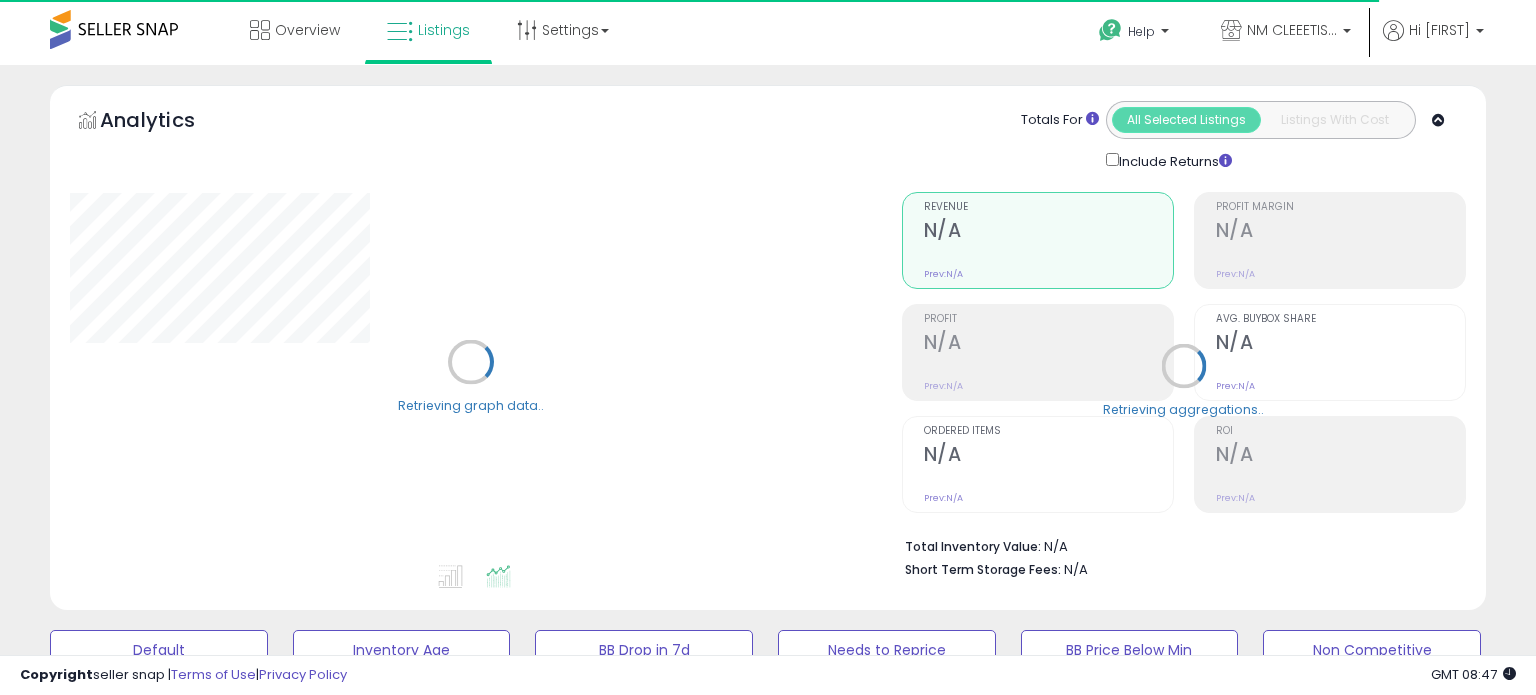 select on "**" 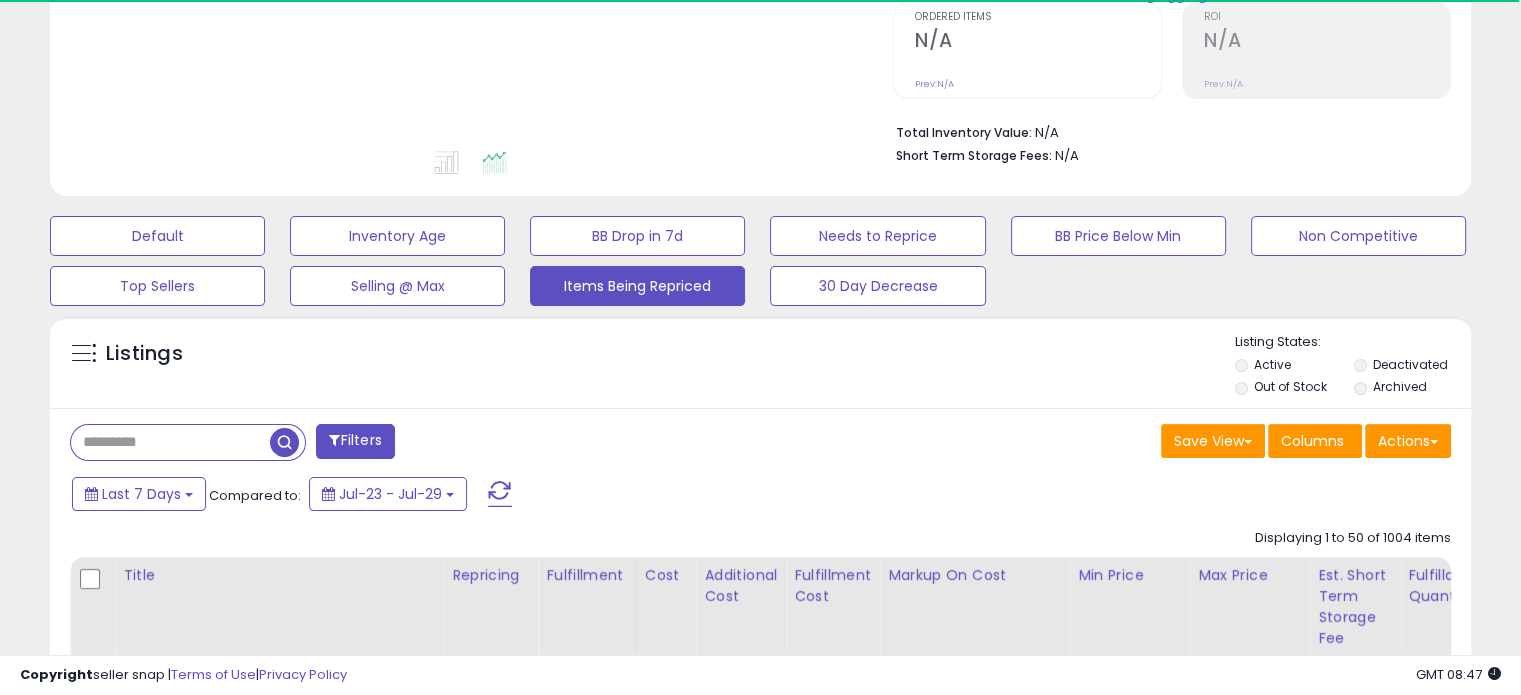scroll, scrollTop: 500, scrollLeft: 0, axis: vertical 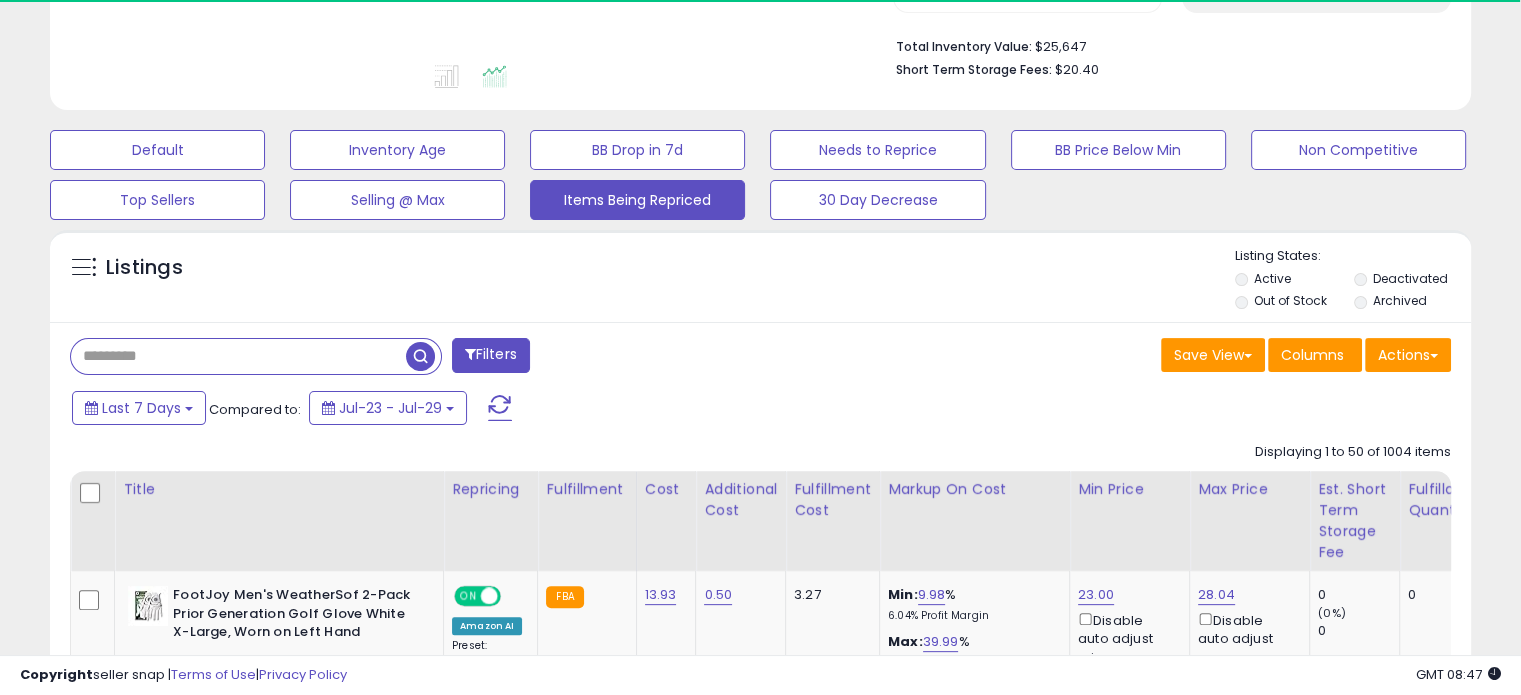 drag, startPoint x: 130, startPoint y: 386, endPoint x: 79, endPoint y: 383, distance: 51.088158 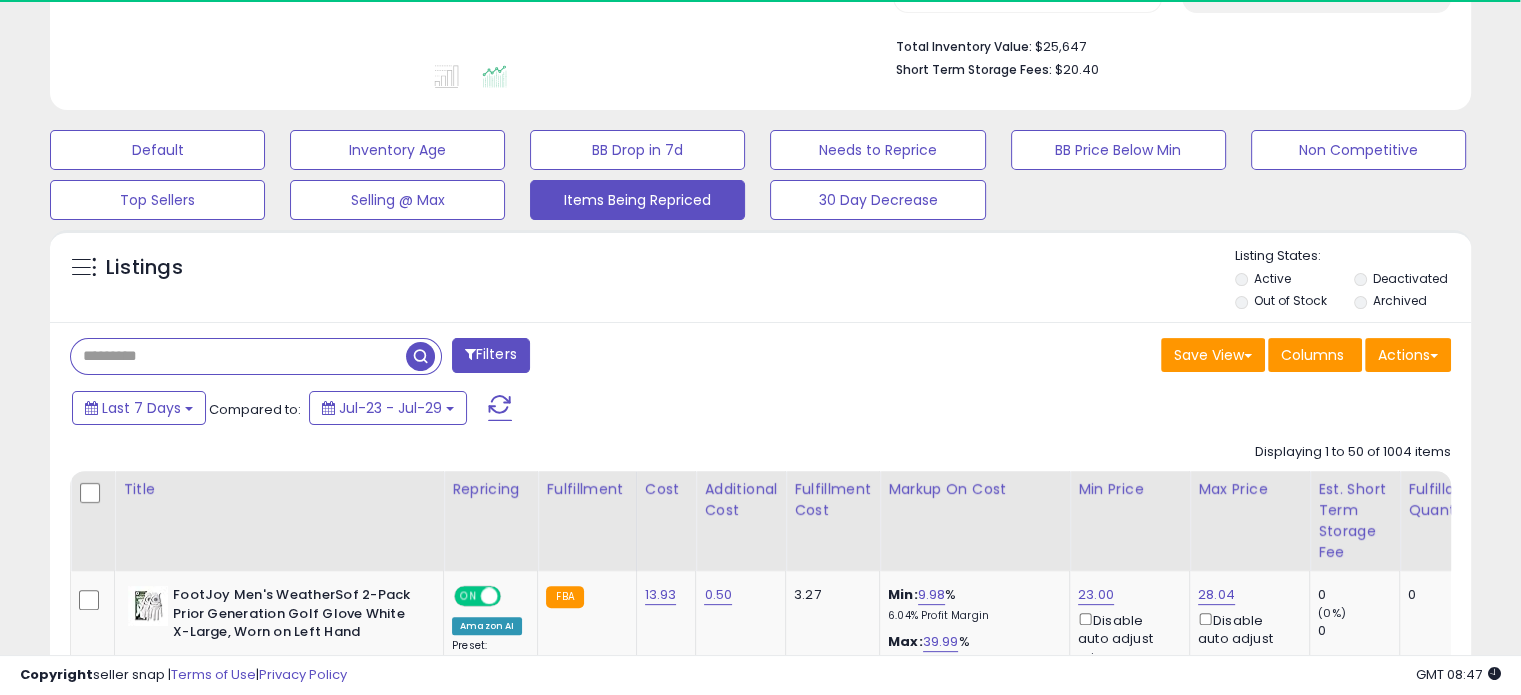 paste on "**********" 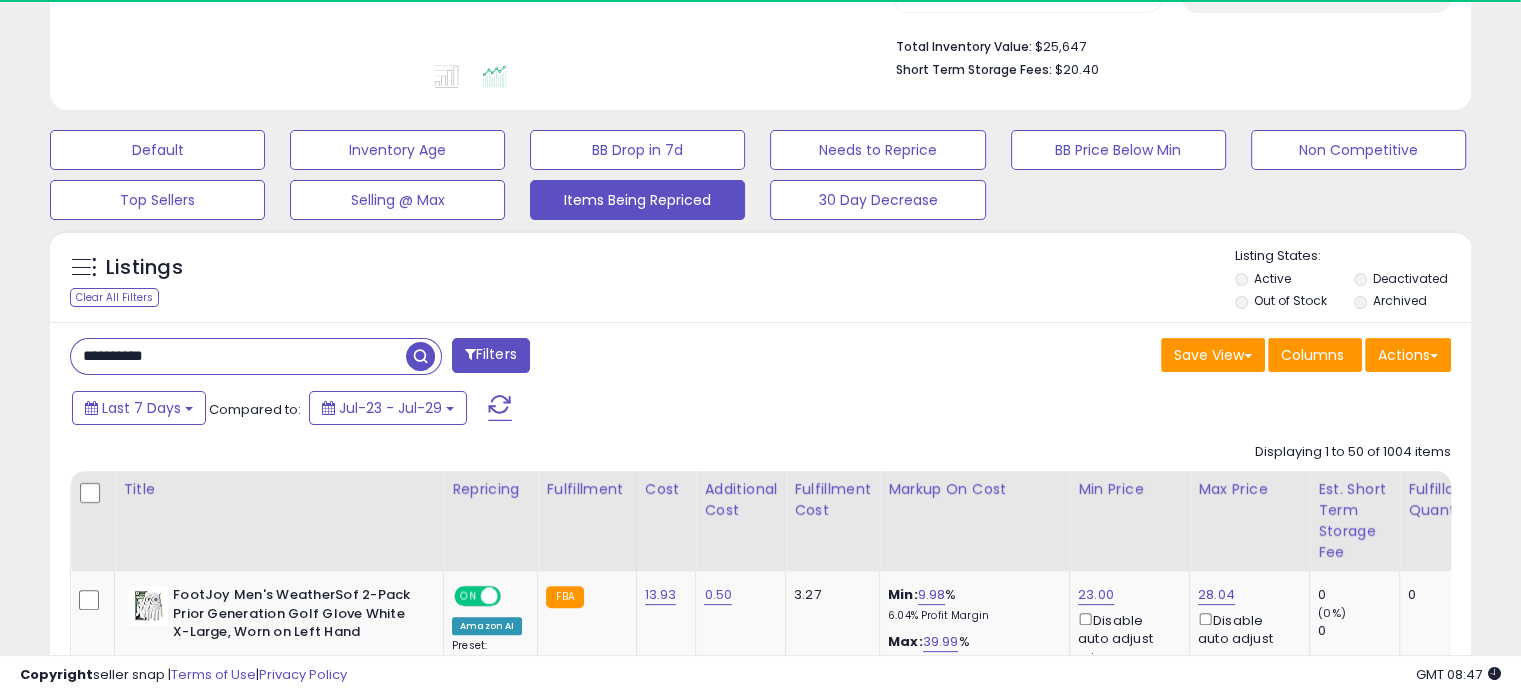 type on "**********" 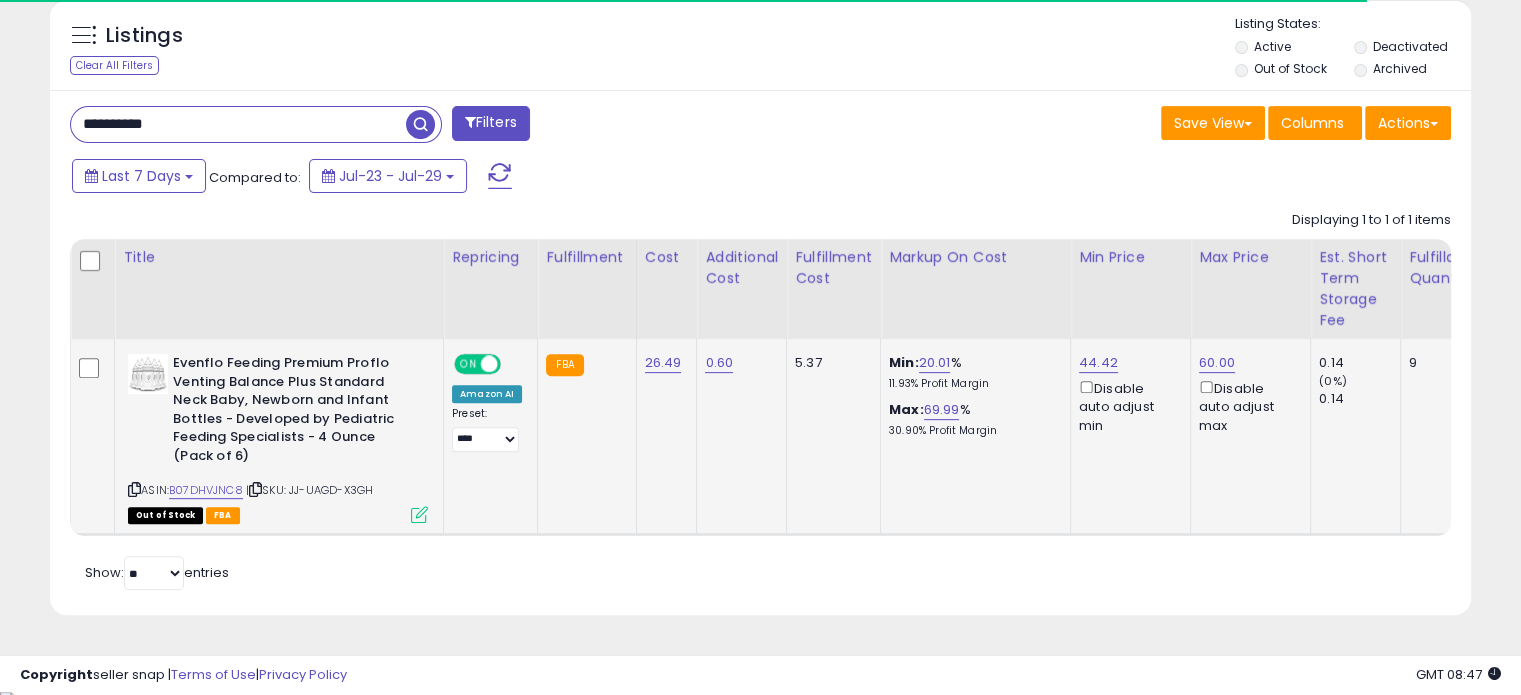 scroll, scrollTop: 740, scrollLeft: 0, axis: vertical 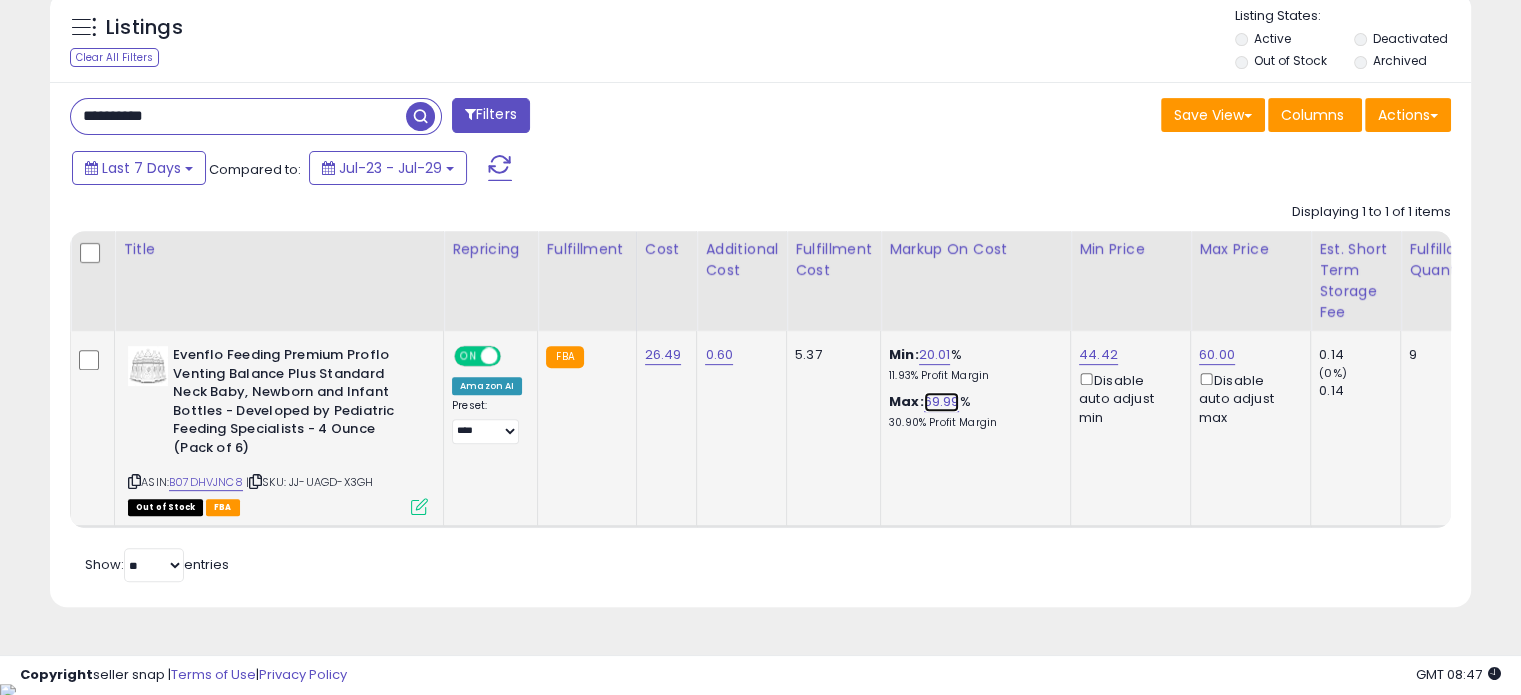 click on "69.99" at bounding box center [942, 402] 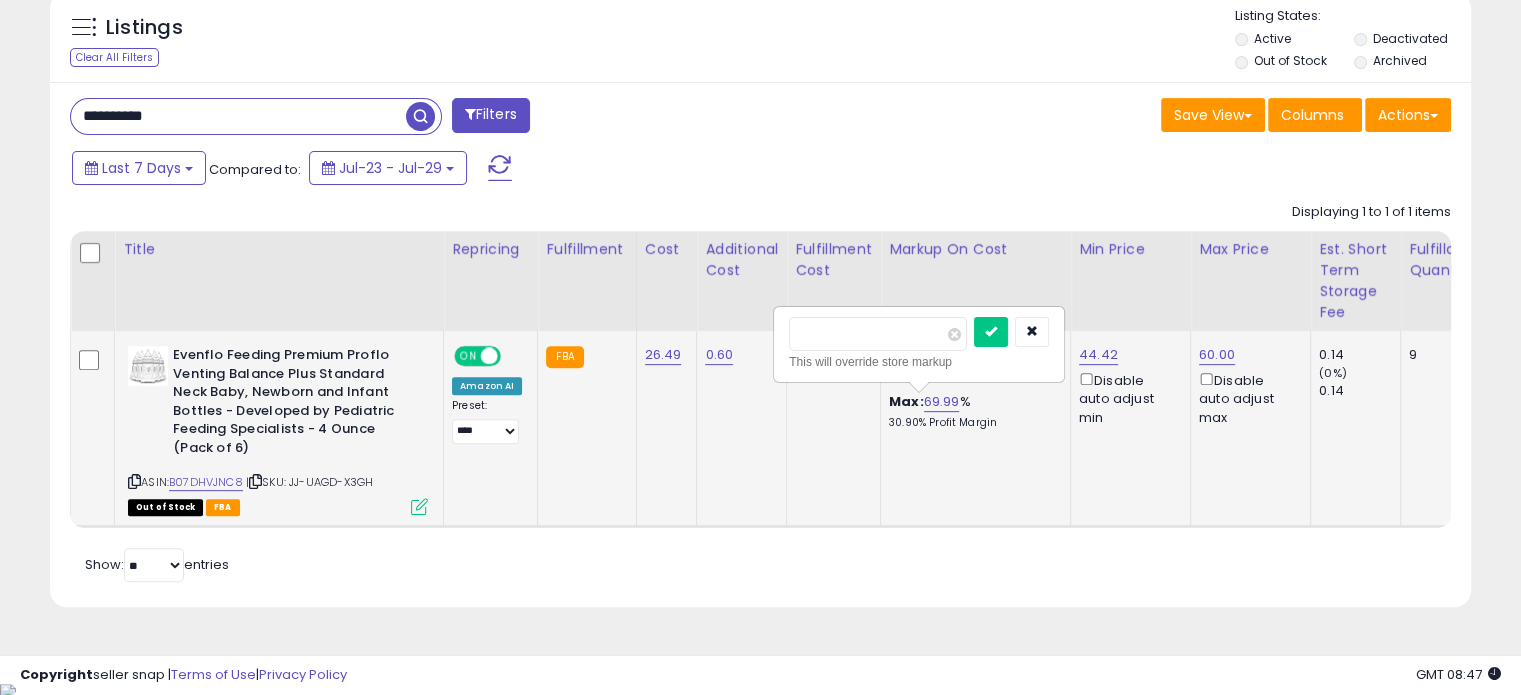 drag, startPoint x: 888, startPoint y: 342, endPoint x: 760, endPoint y: 352, distance: 128.39003 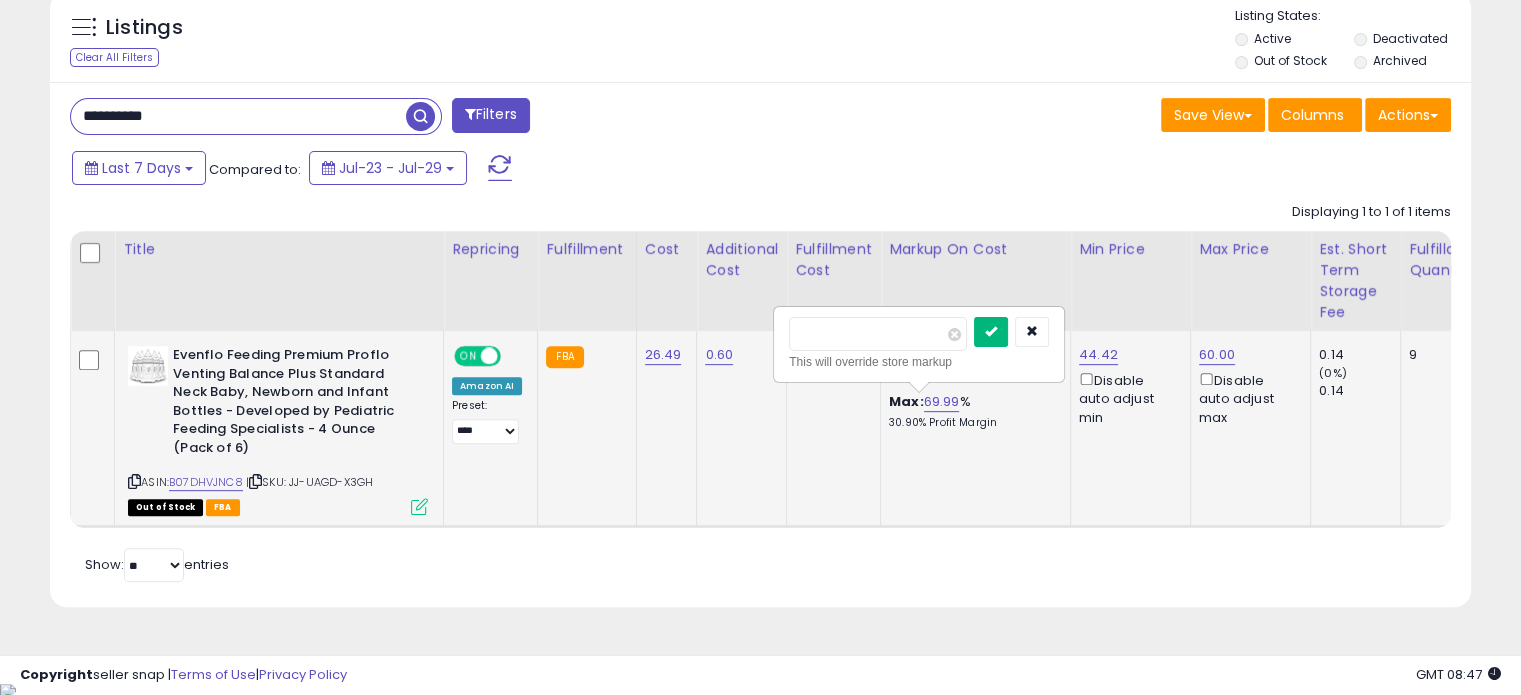 type on "**" 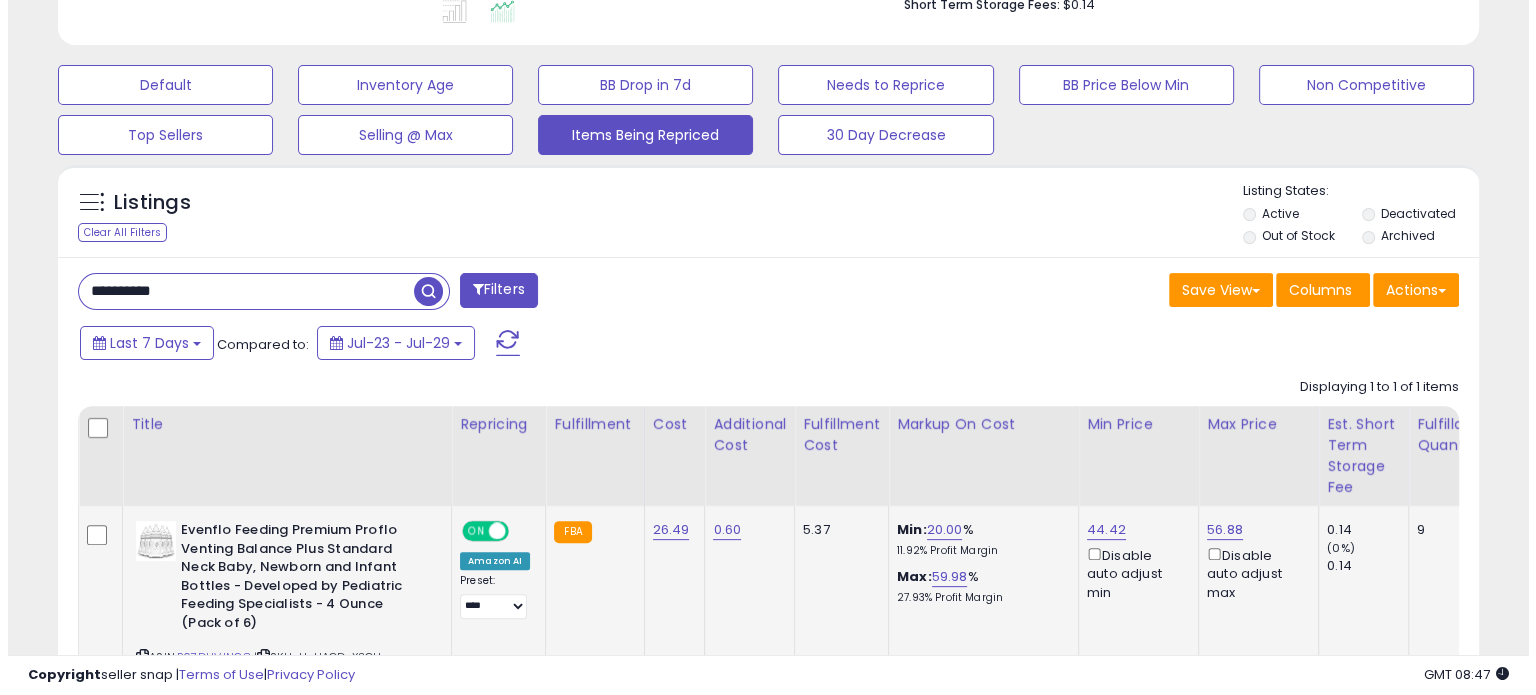 scroll, scrollTop: 240, scrollLeft: 0, axis: vertical 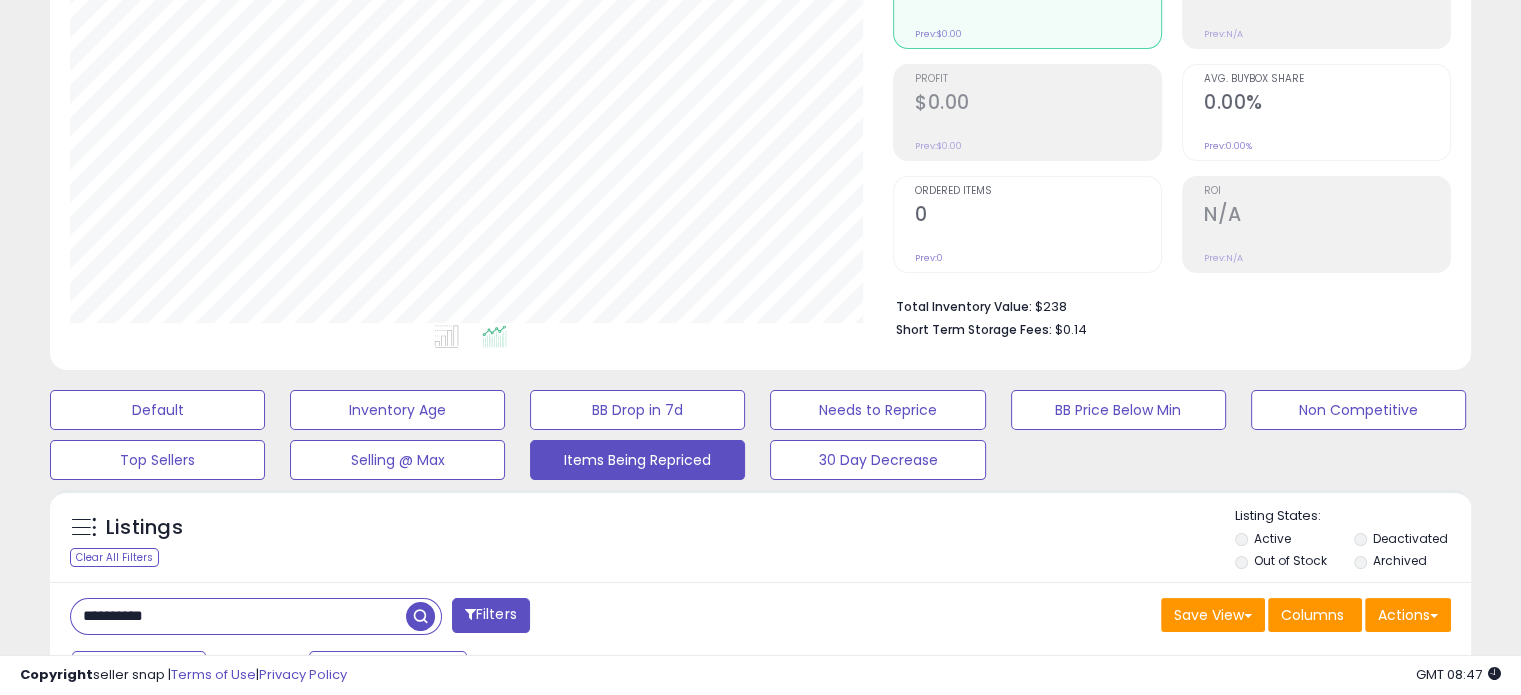 drag, startPoint x: 235, startPoint y: 603, endPoint x: 12, endPoint y: 627, distance: 224.28777 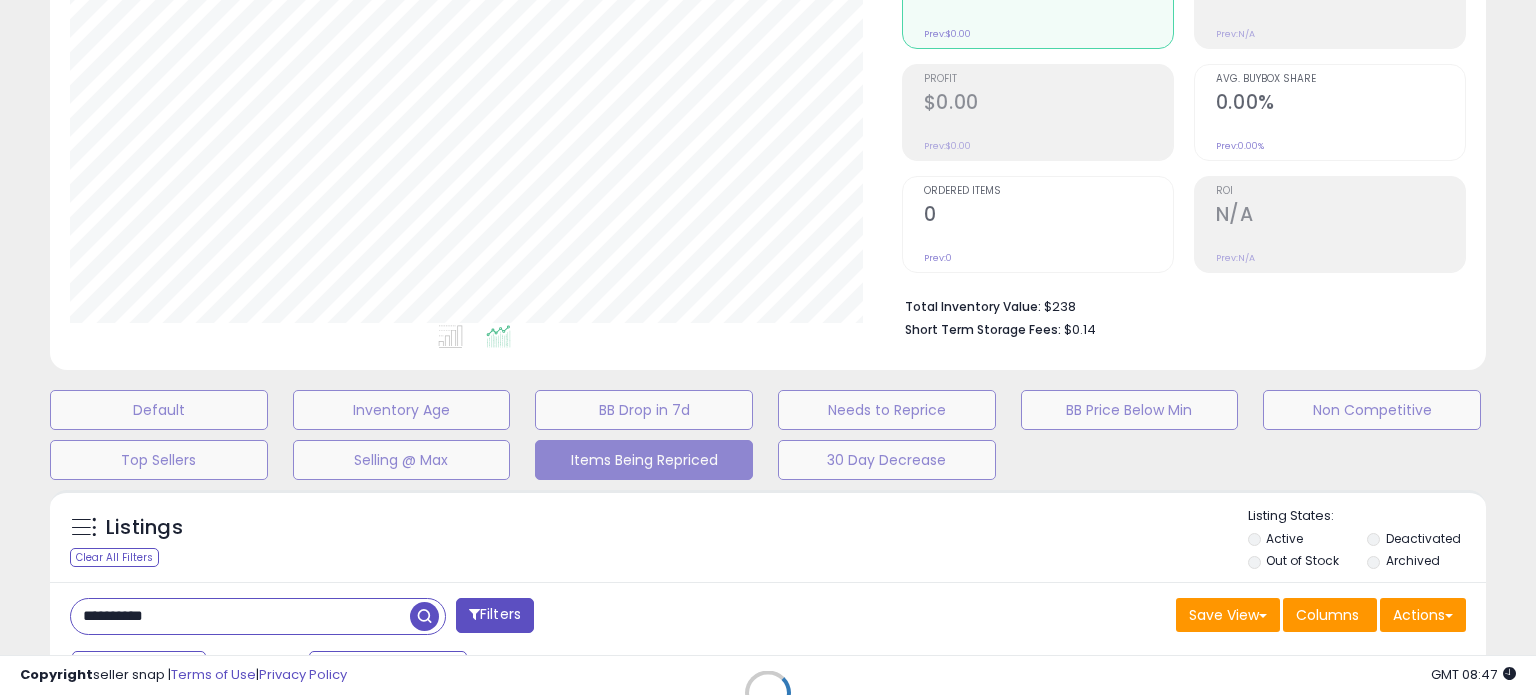 scroll, scrollTop: 999589, scrollLeft: 999168, axis: both 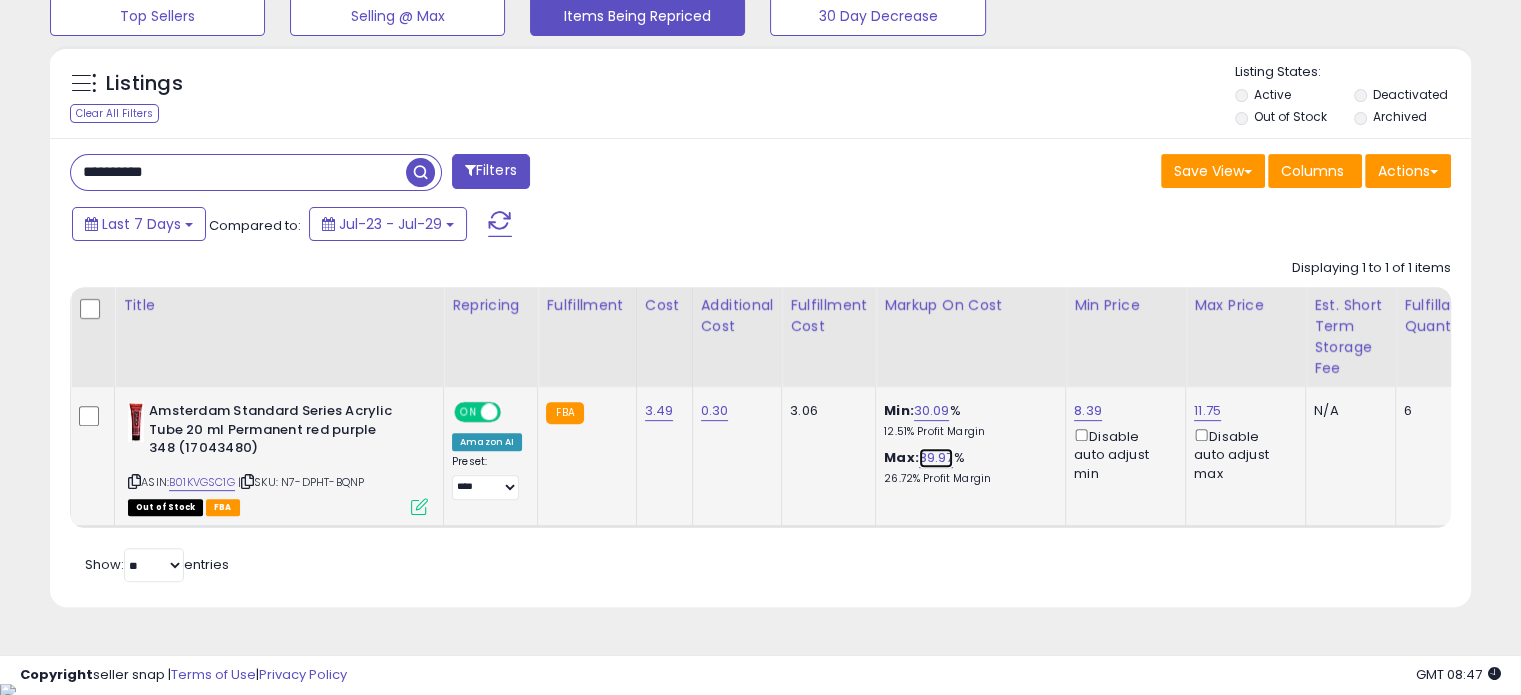 click on "89.97" at bounding box center [936, 458] 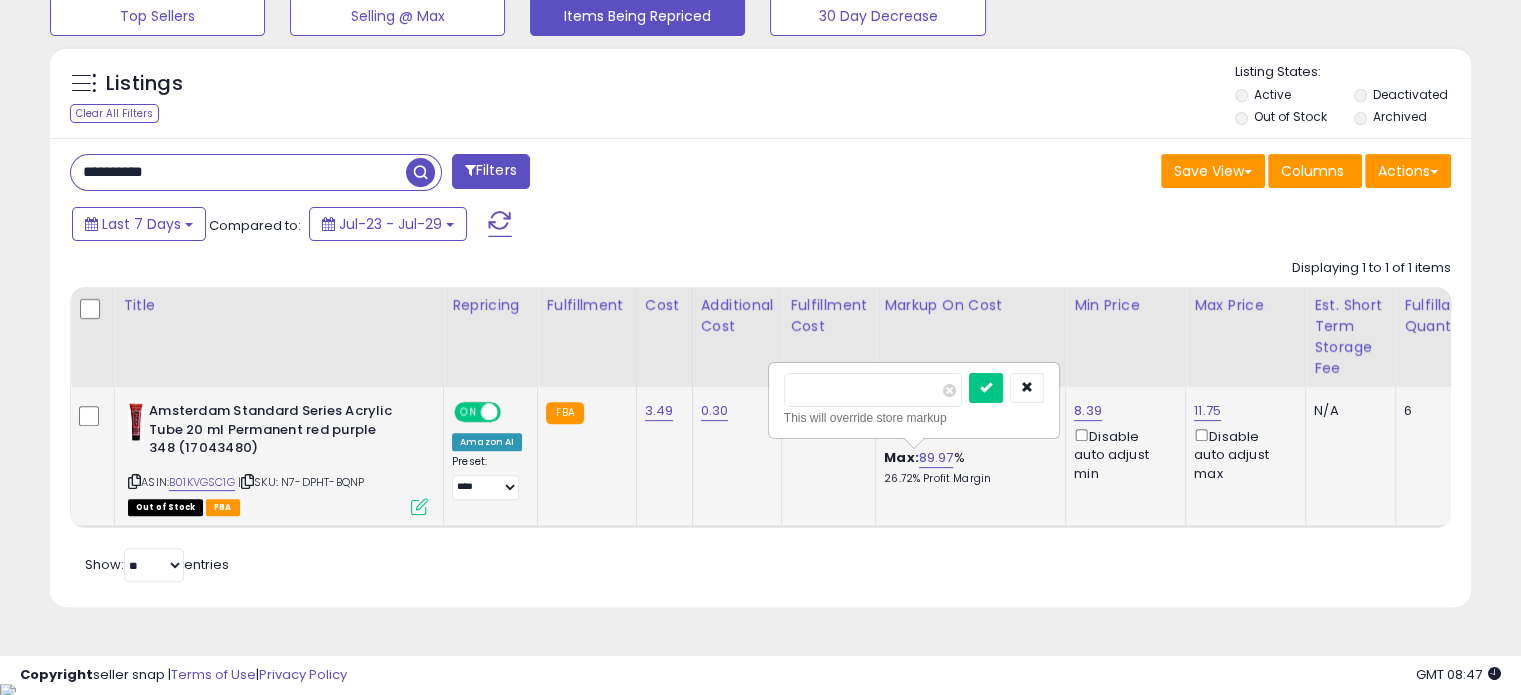 drag, startPoint x: 868, startPoint y: 394, endPoint x: 704, endPoint y: 411, distance: 164.87874 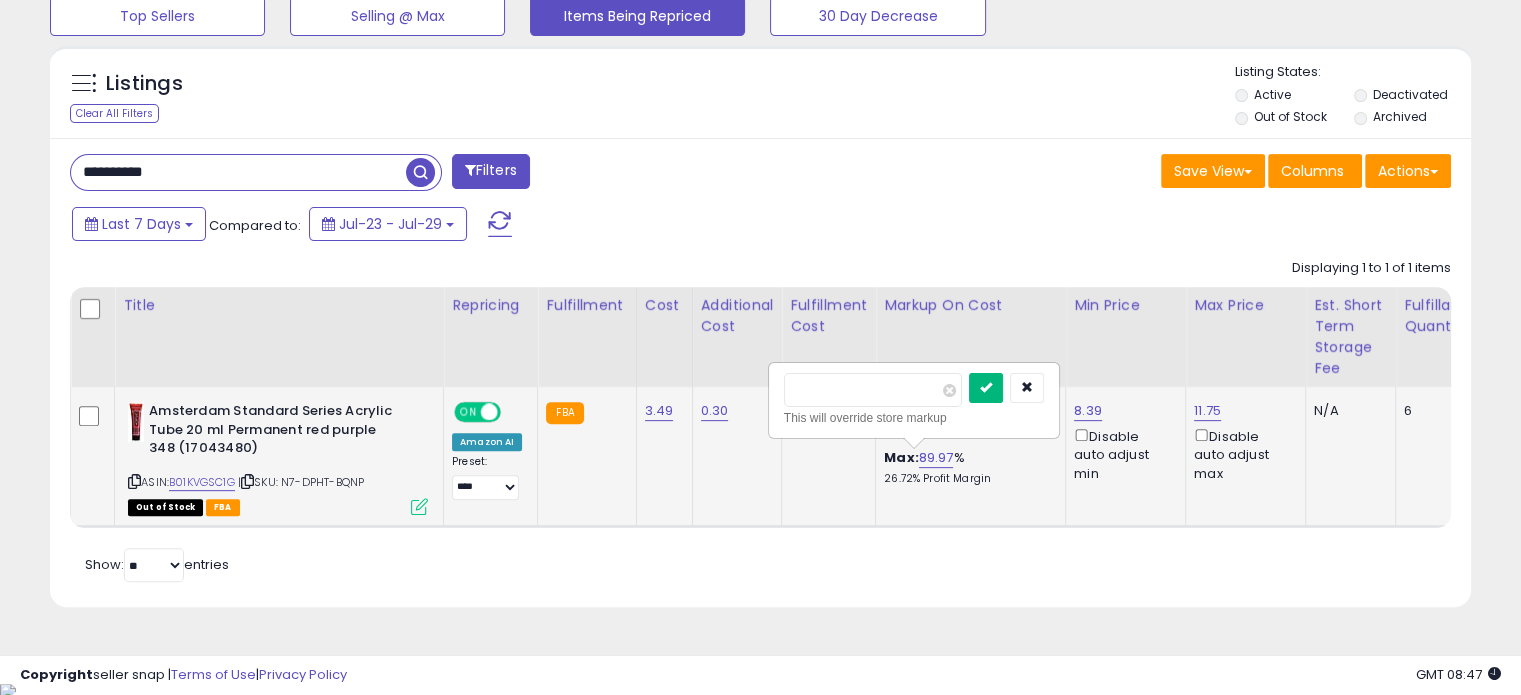 type on "**" 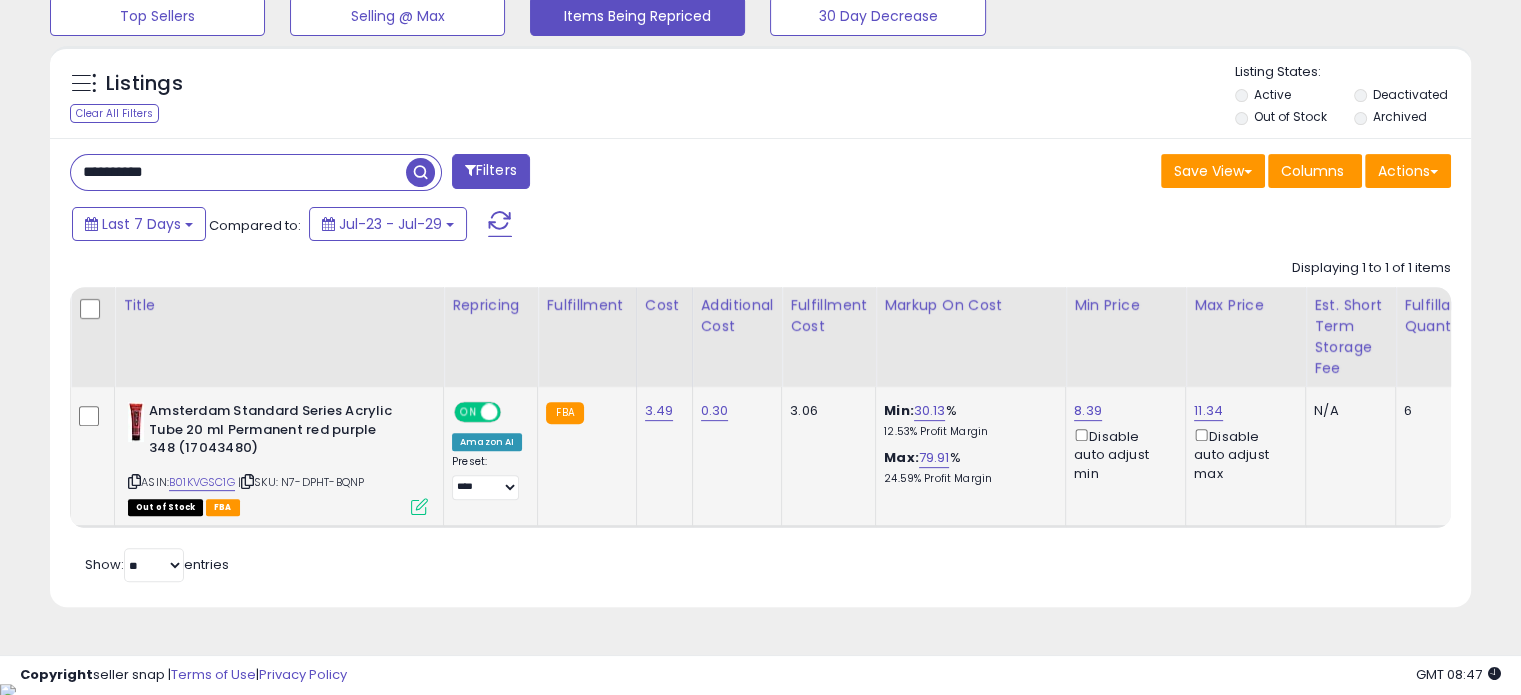 drag, startPoint x: 0, startPoint y: 158, endPoint x: 80, endPoint y: 198, distance: 89.44272 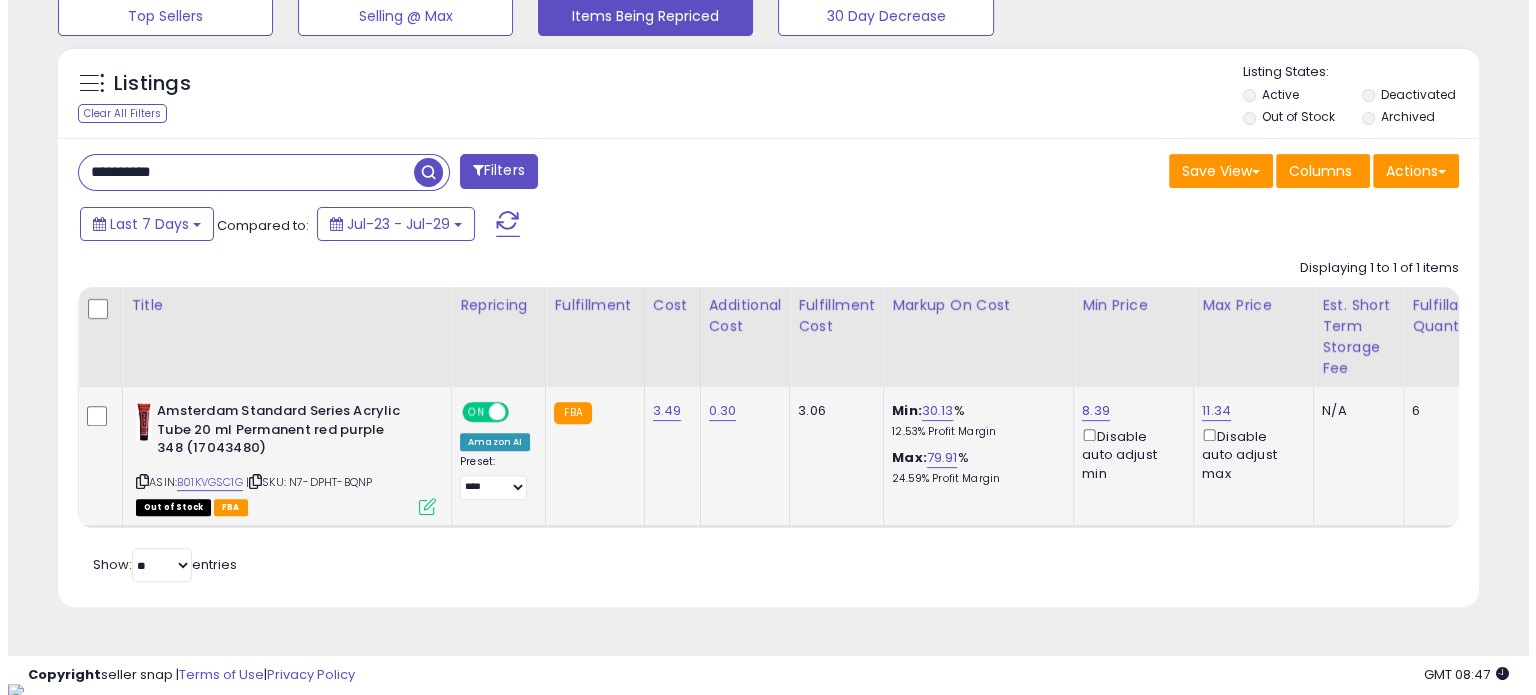 scroll, scrollTop: 544, scrollLeft: 0, axis: vertical 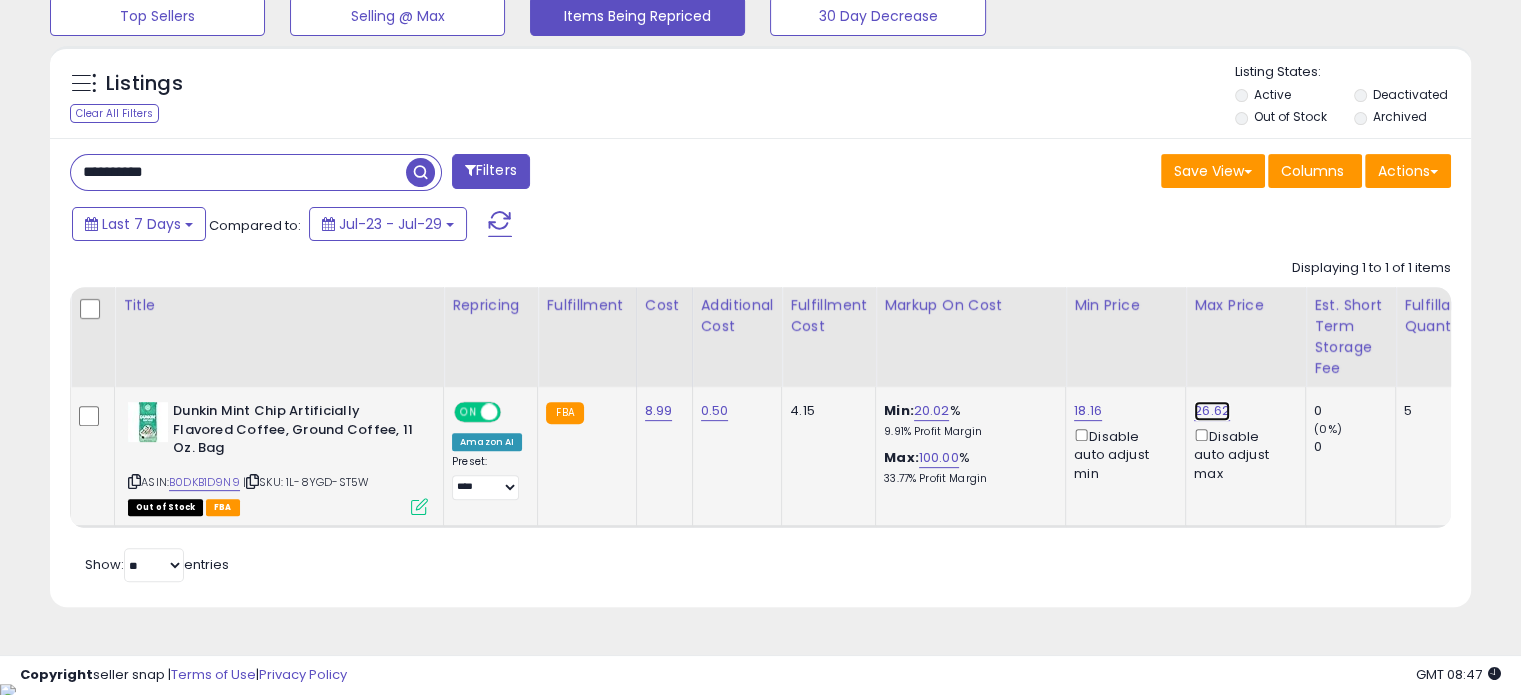 click on "26.62" at bounding box center (1212, 411) 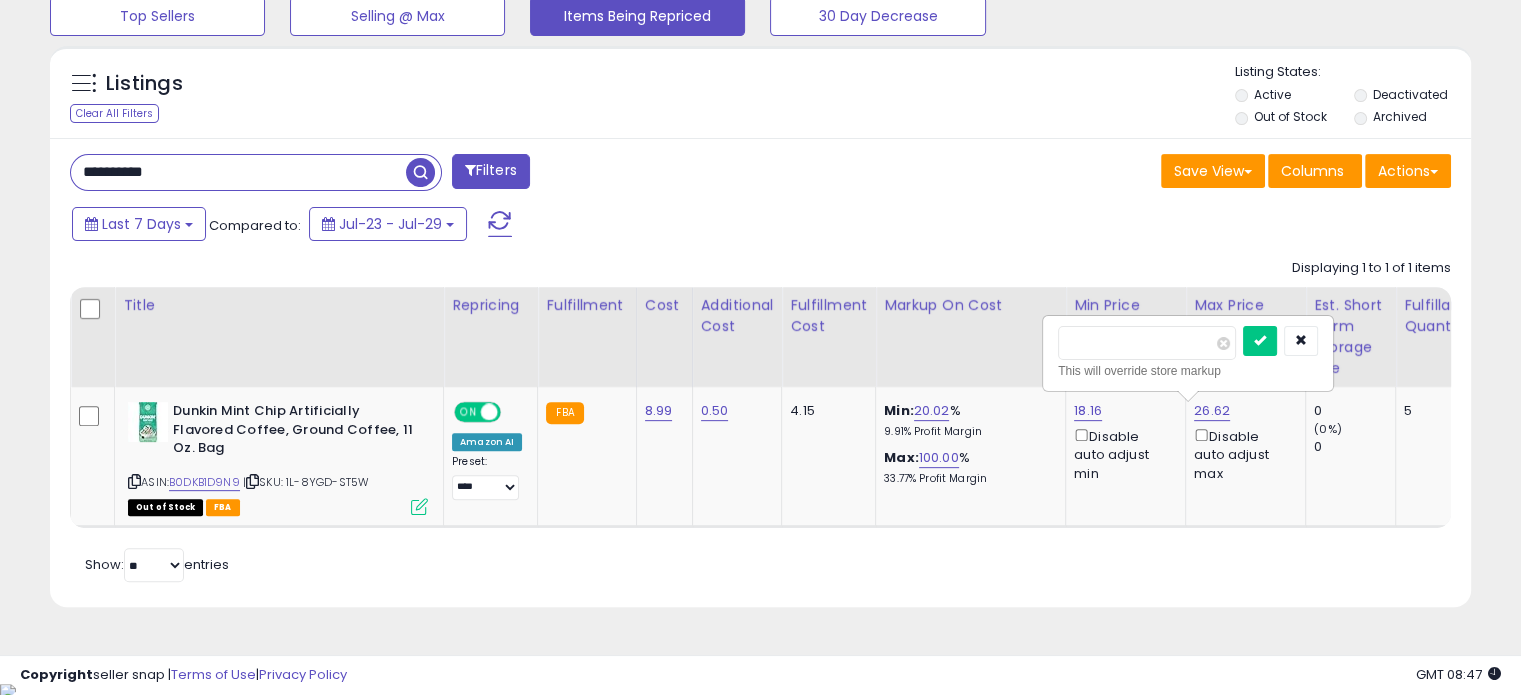 drag, startPoint x: 1169, startPoint y: 351, endPoint x: 919, endPoint y: 349, distance: 250.008 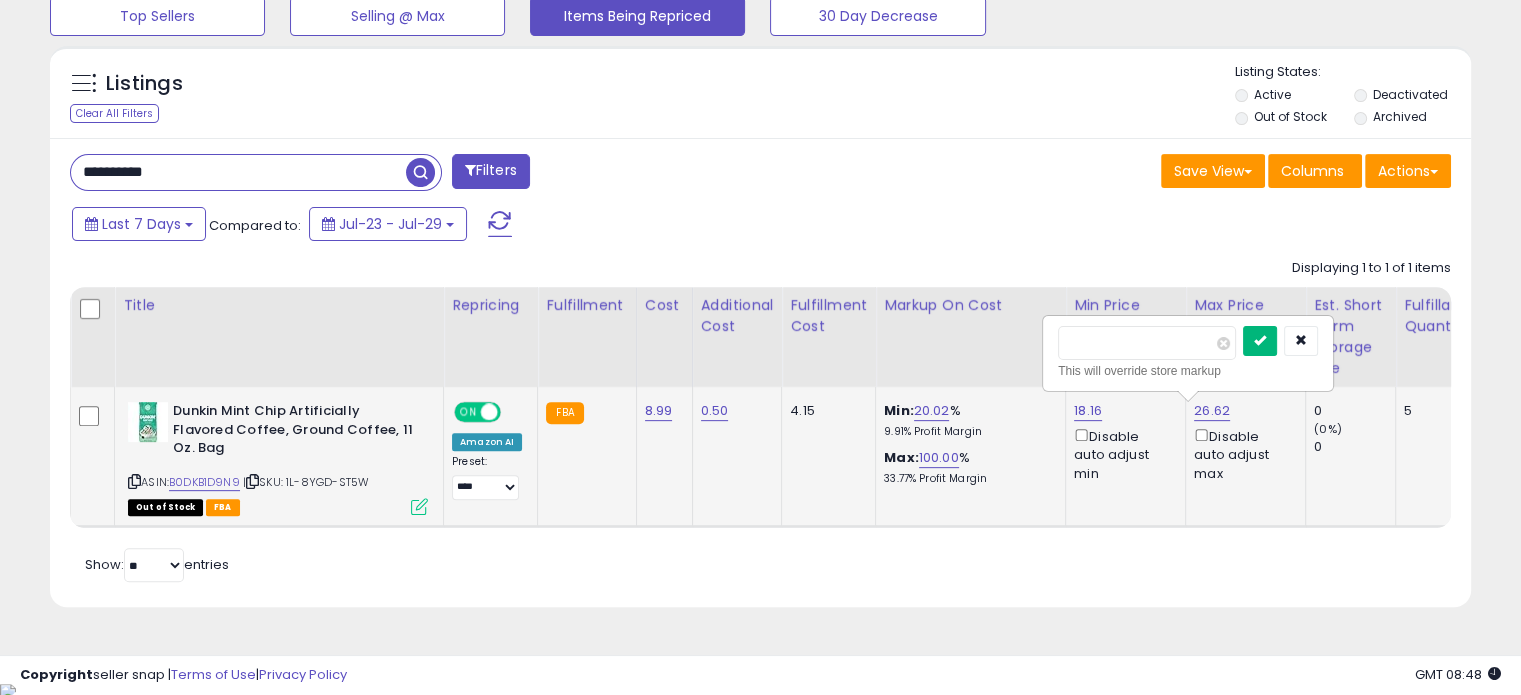type on "*****" 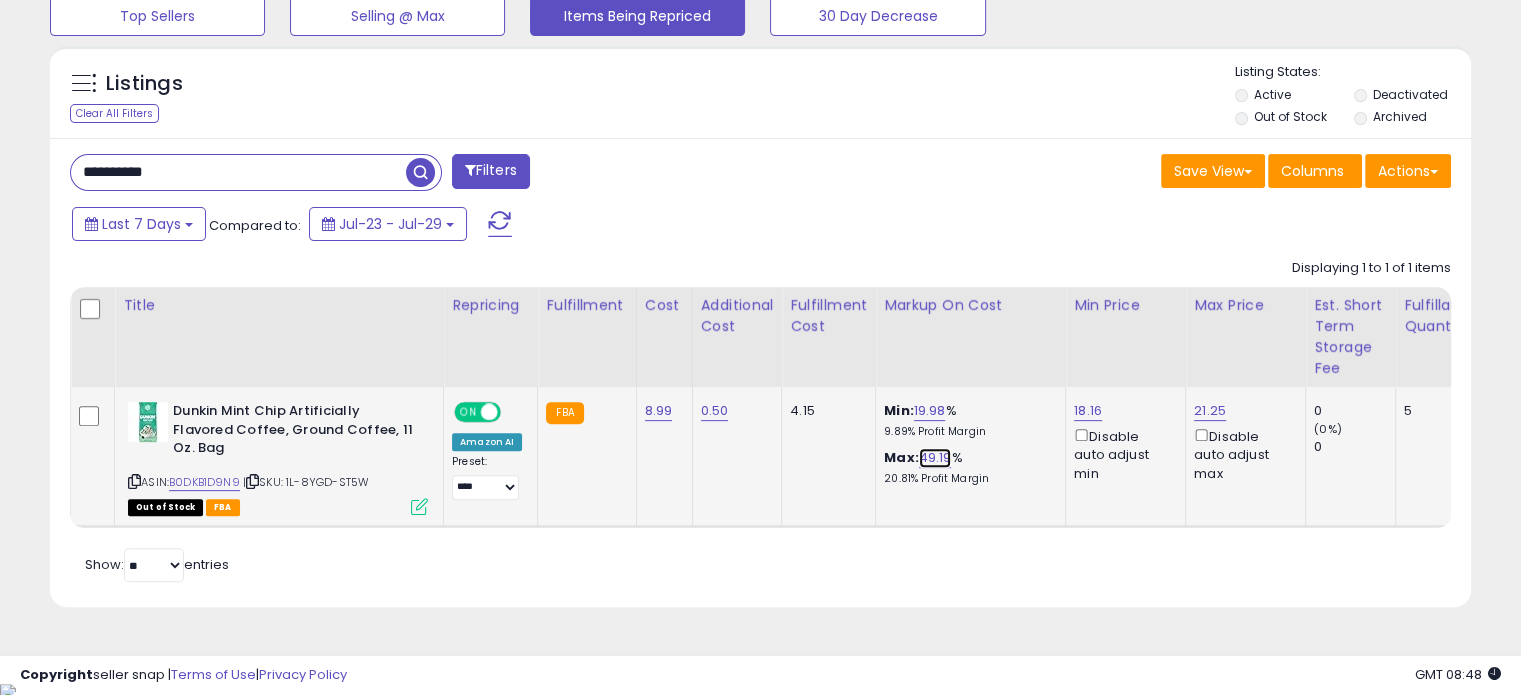 click on "49.19" at bounding box center (935, 458) 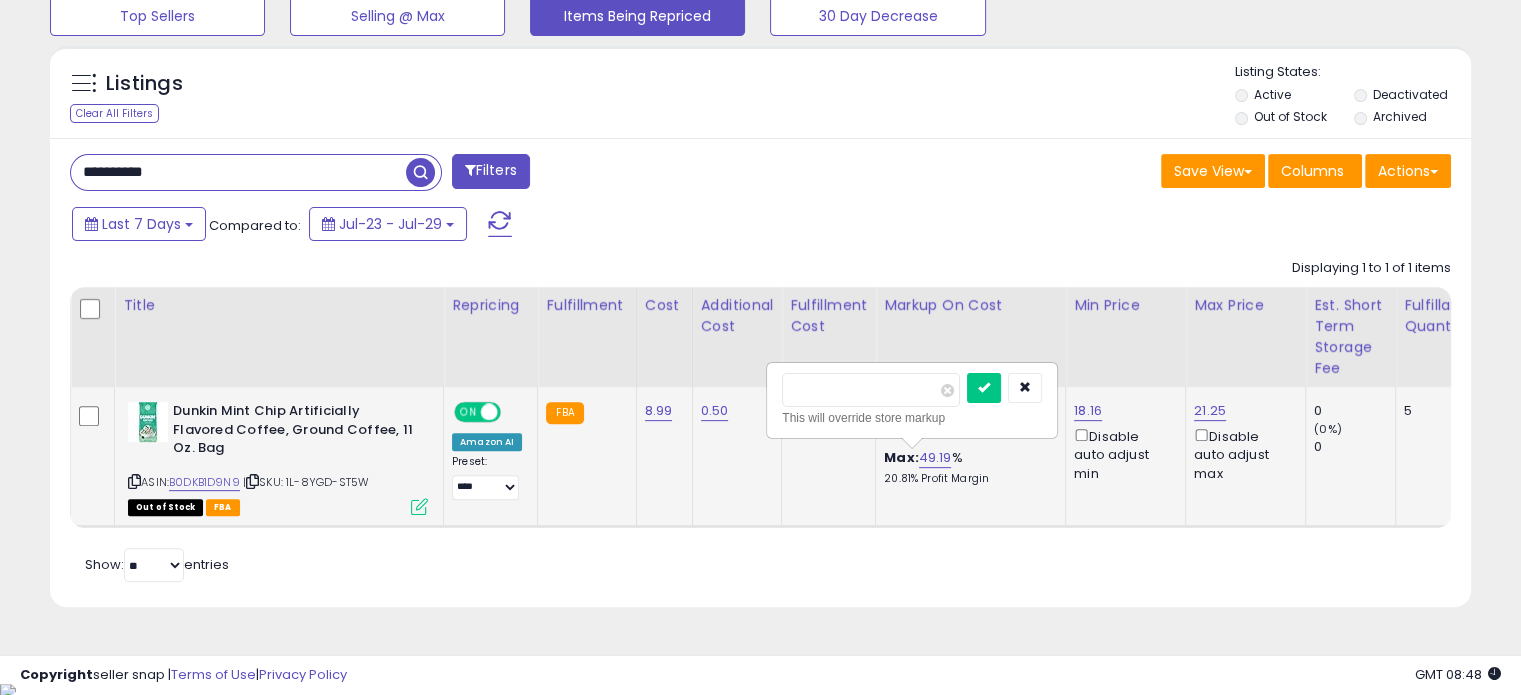 drag, startPoint x: 833, startPoint y: 383, endPoint x: 680, endPoint y: 419, distance: 157.17824 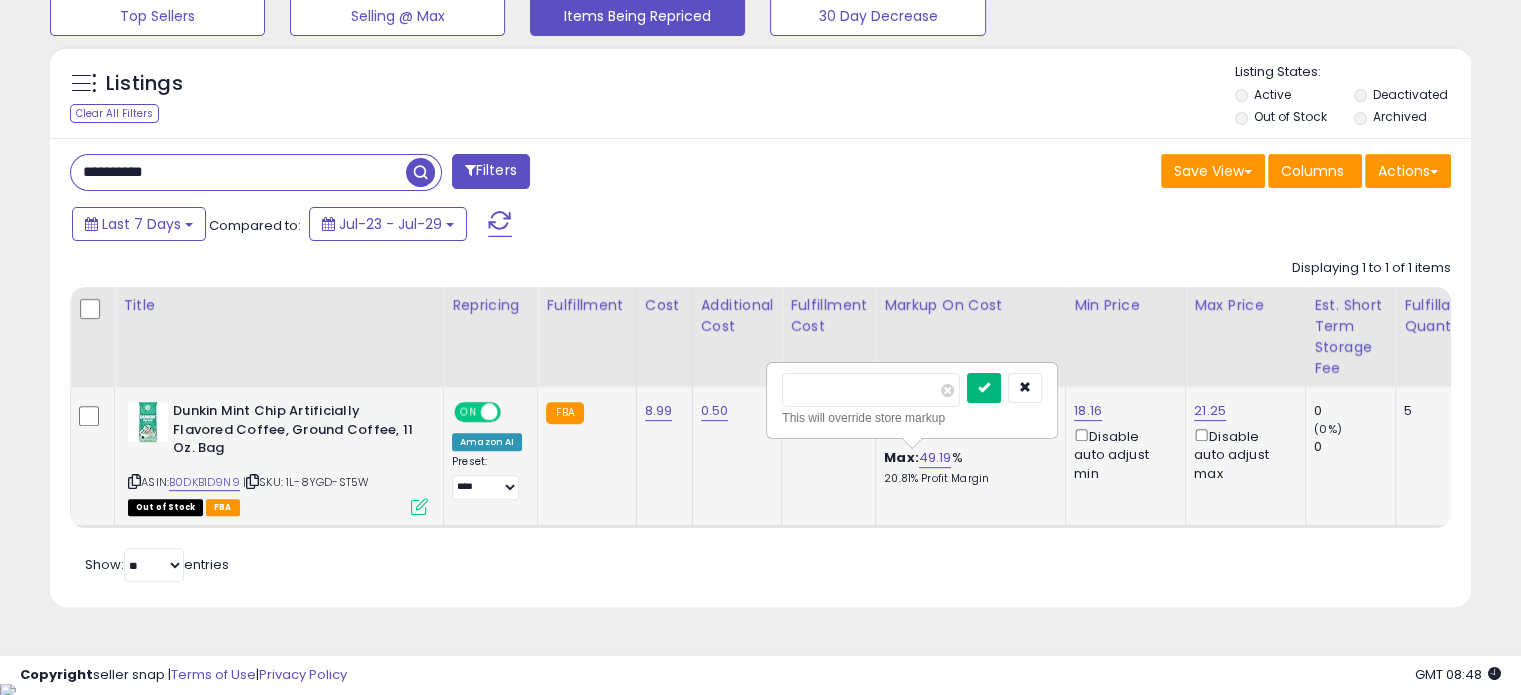 type on "**" 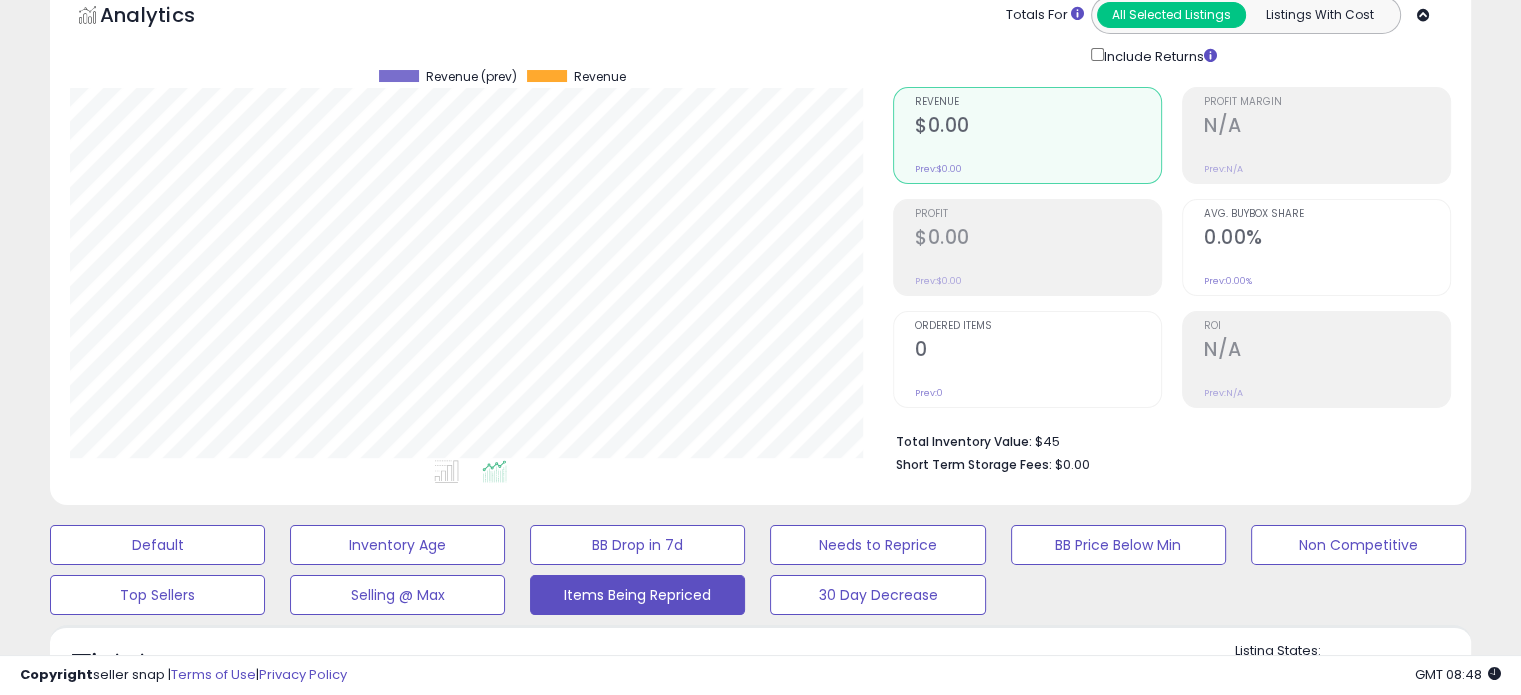 scroll, scrollTop: 84, scrollLeft: 0, axis: vertical 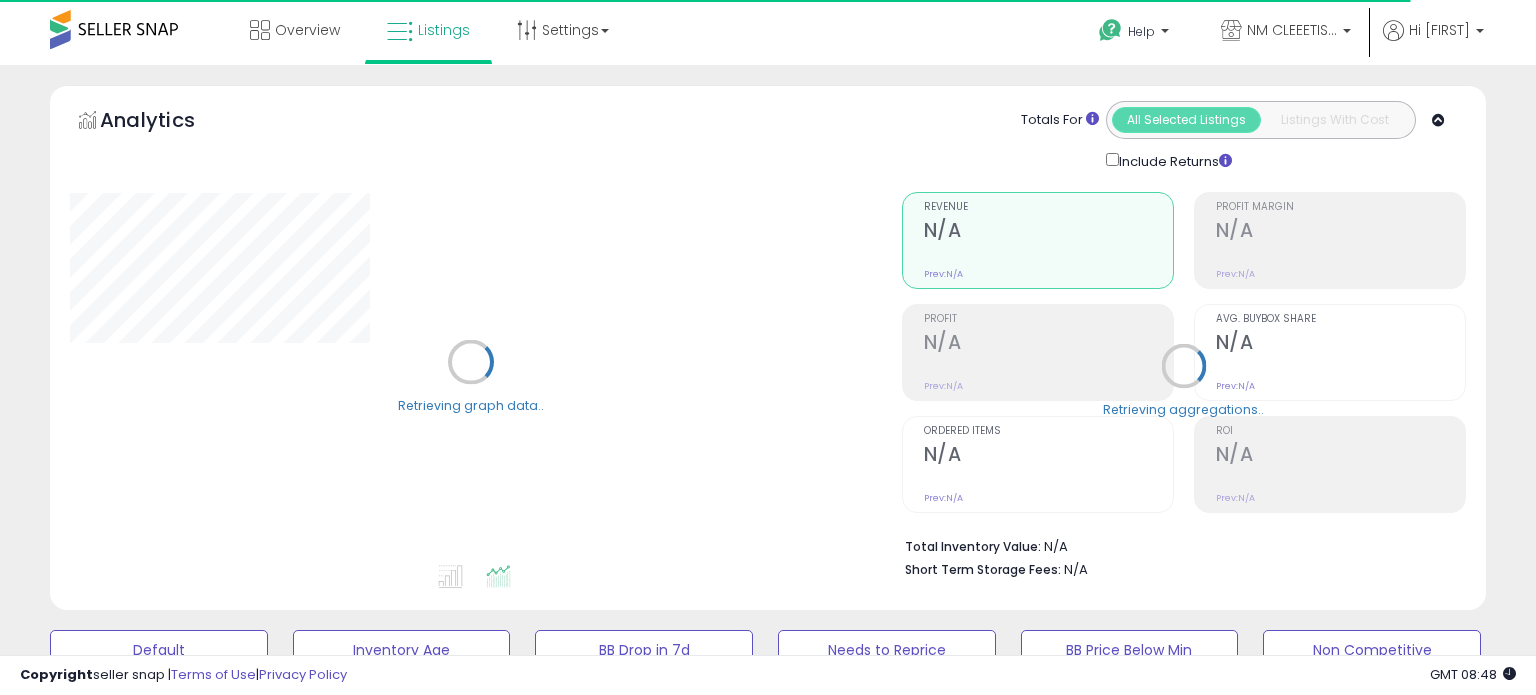 select on "**" 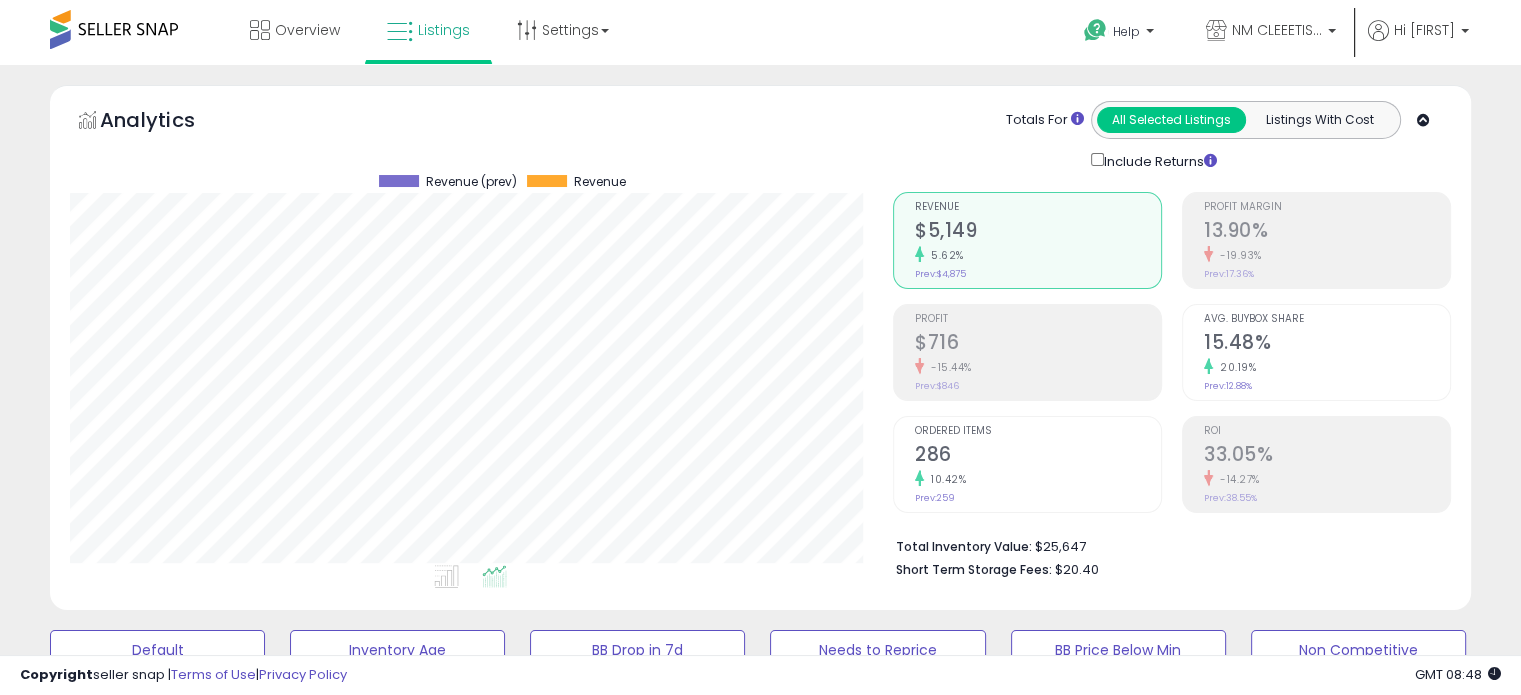 scroll, scrollTop: 252, scrollLeft: 0, axis: vertical 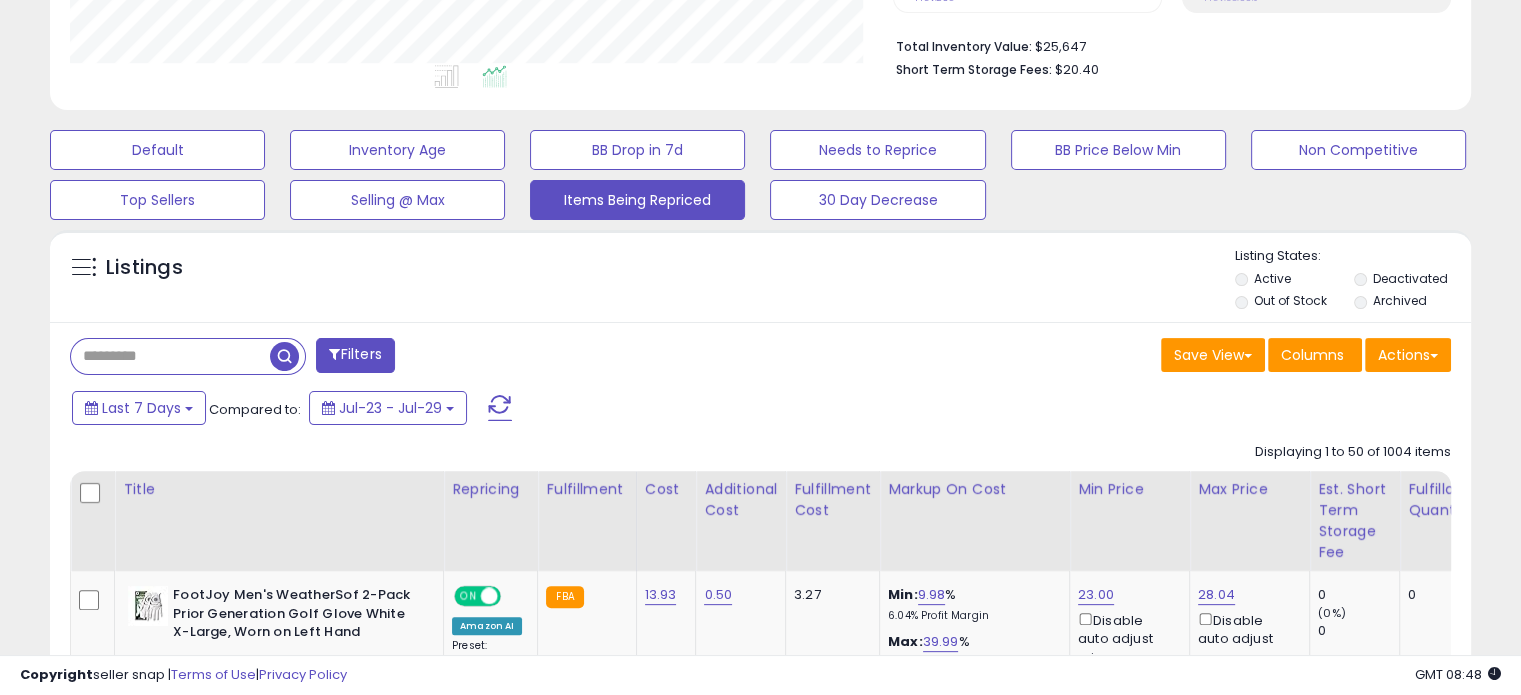 click at bounding box center (170, 356) 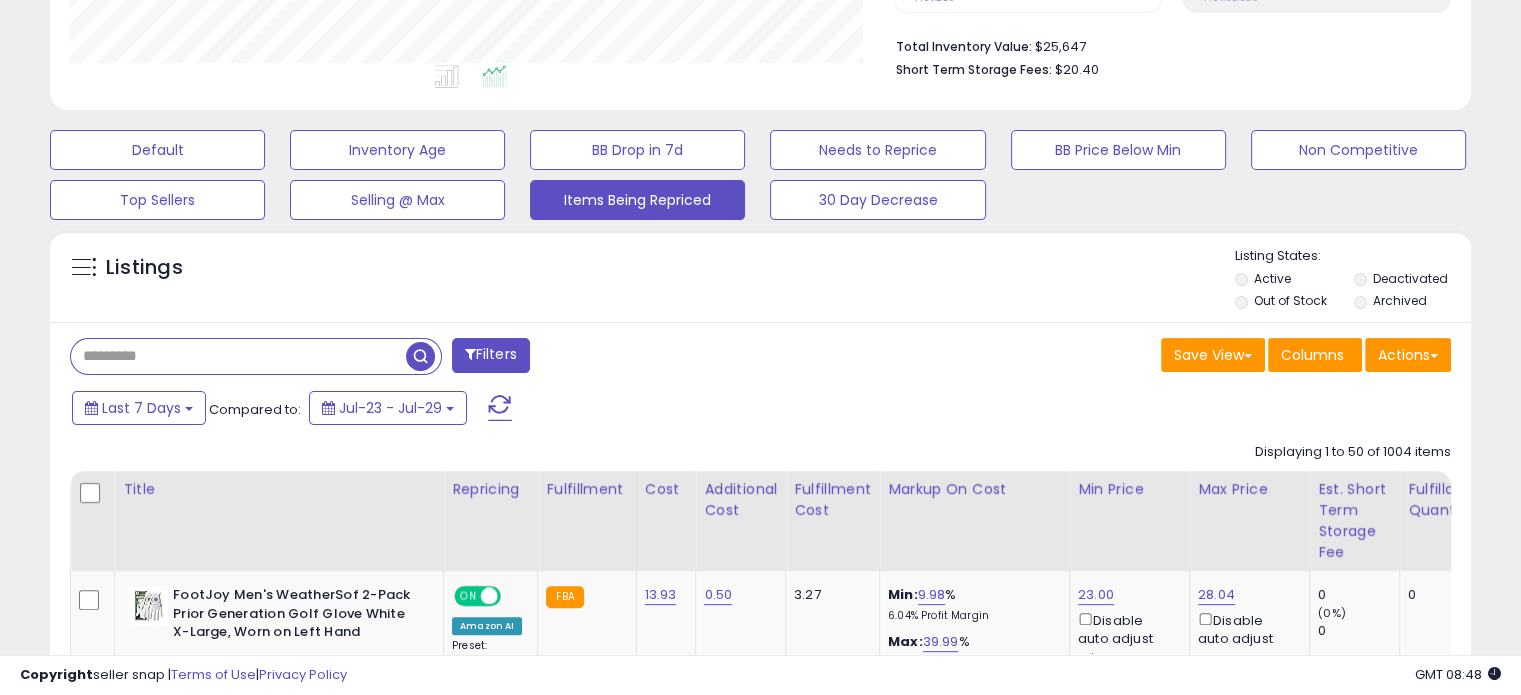 paste on "**********" 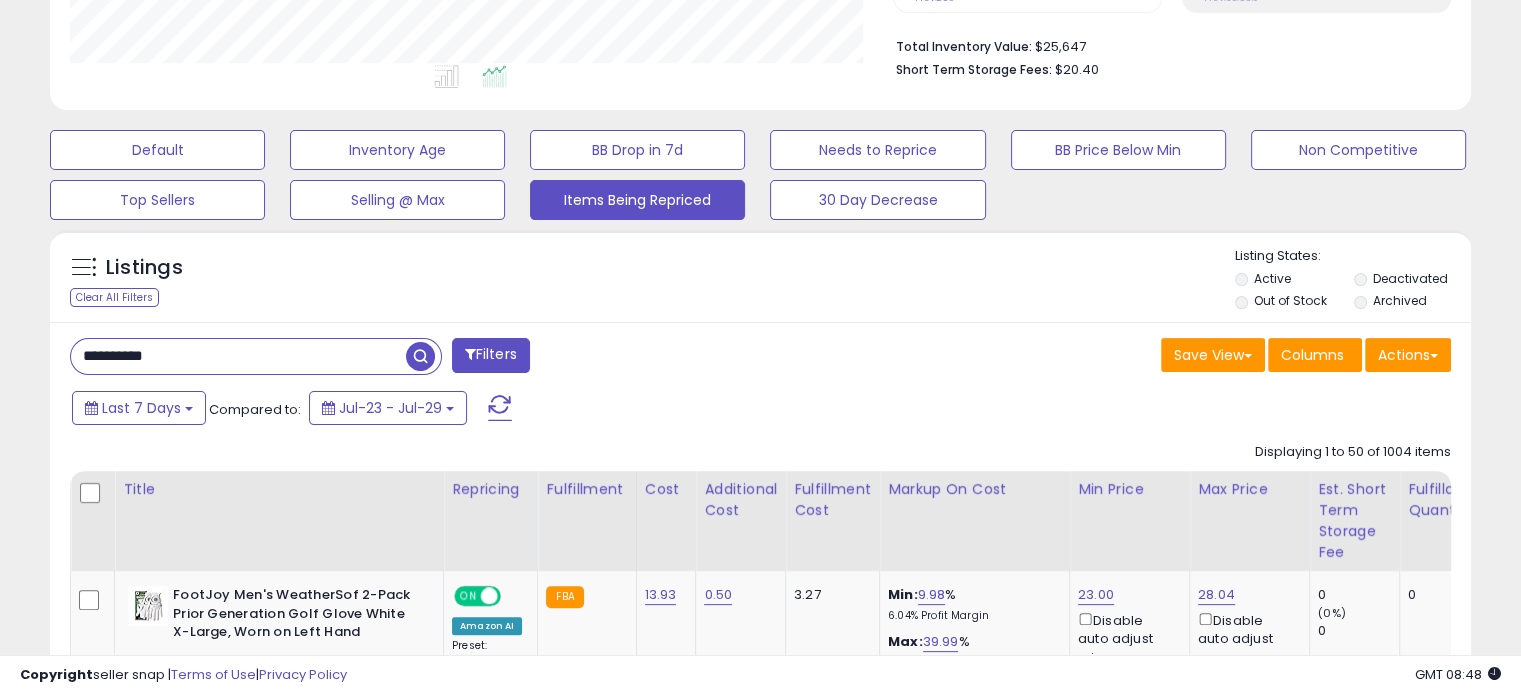 type on "**********" 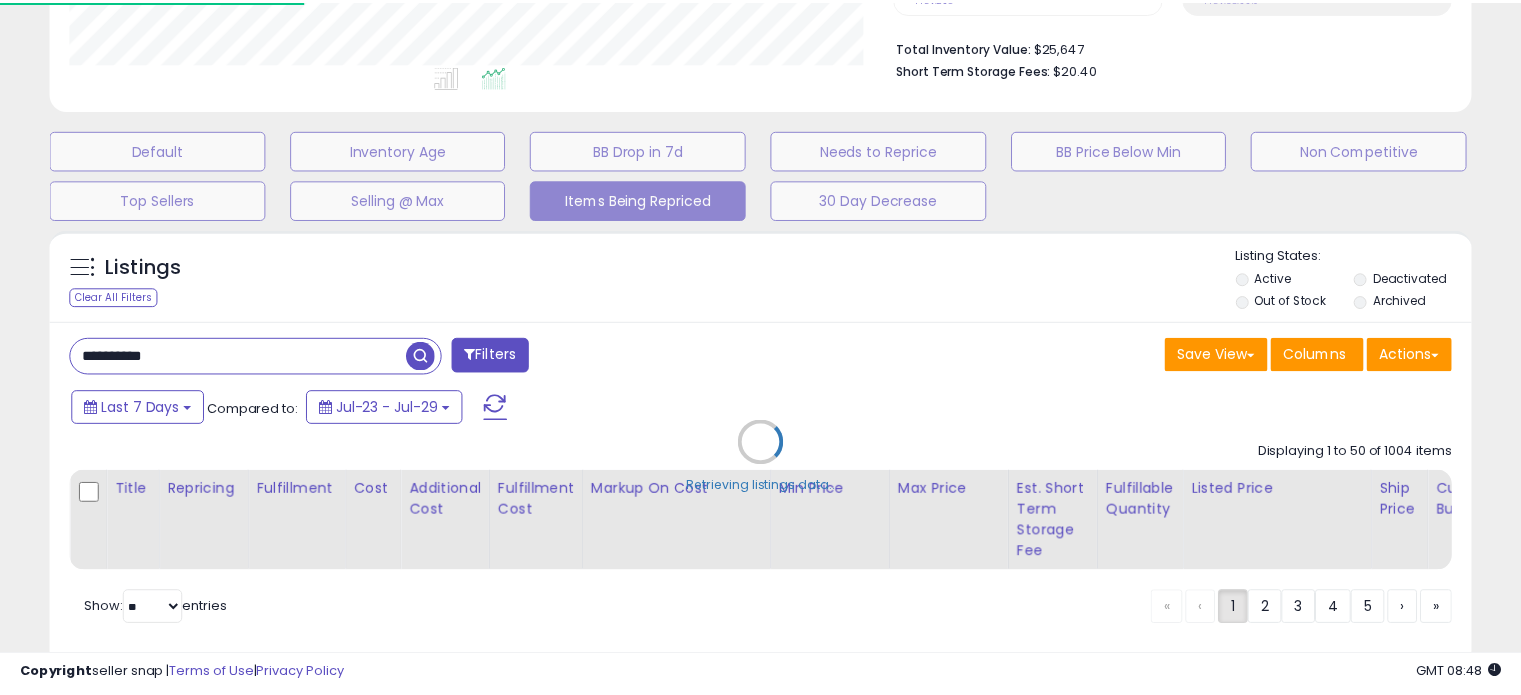 scroll, scrollTop: 999589, scrollLeft: 999176, axis: both 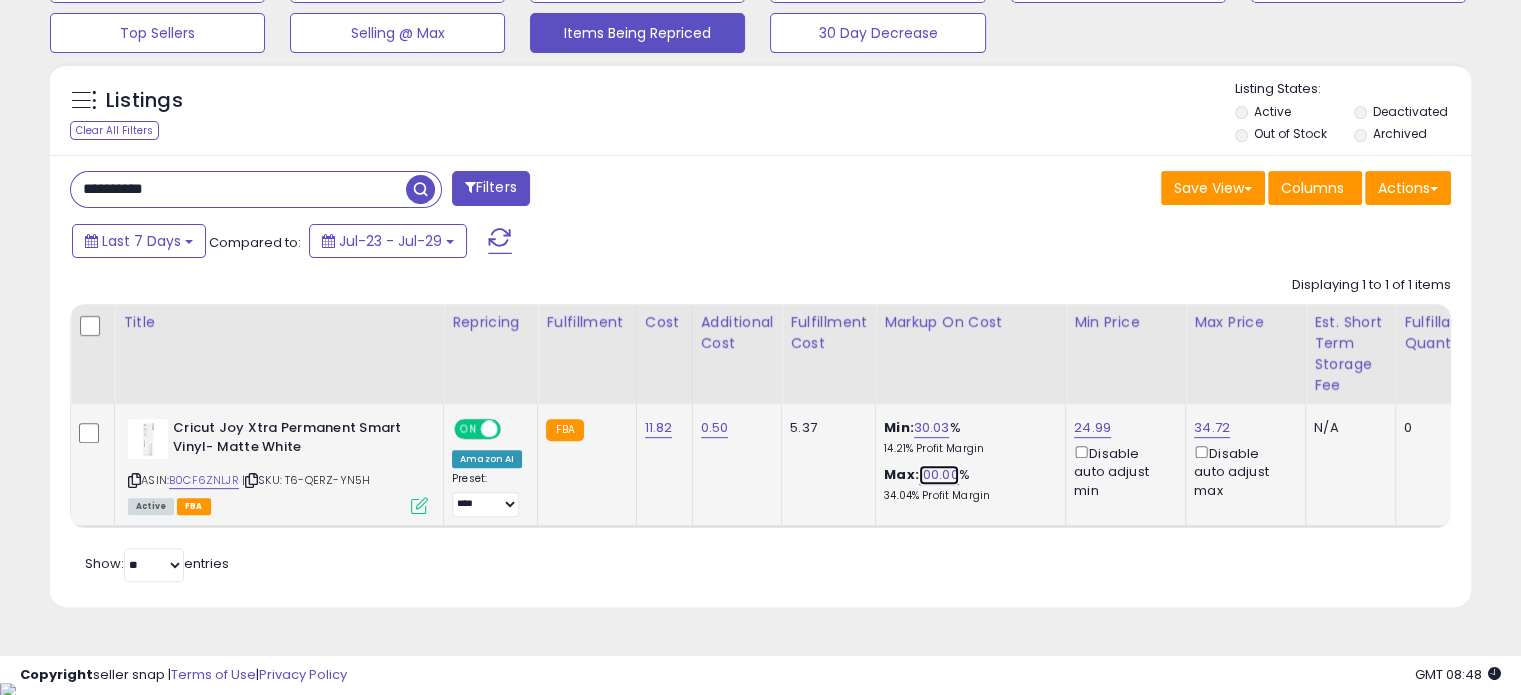 click on "100.00" at bounding box center (939, 475) 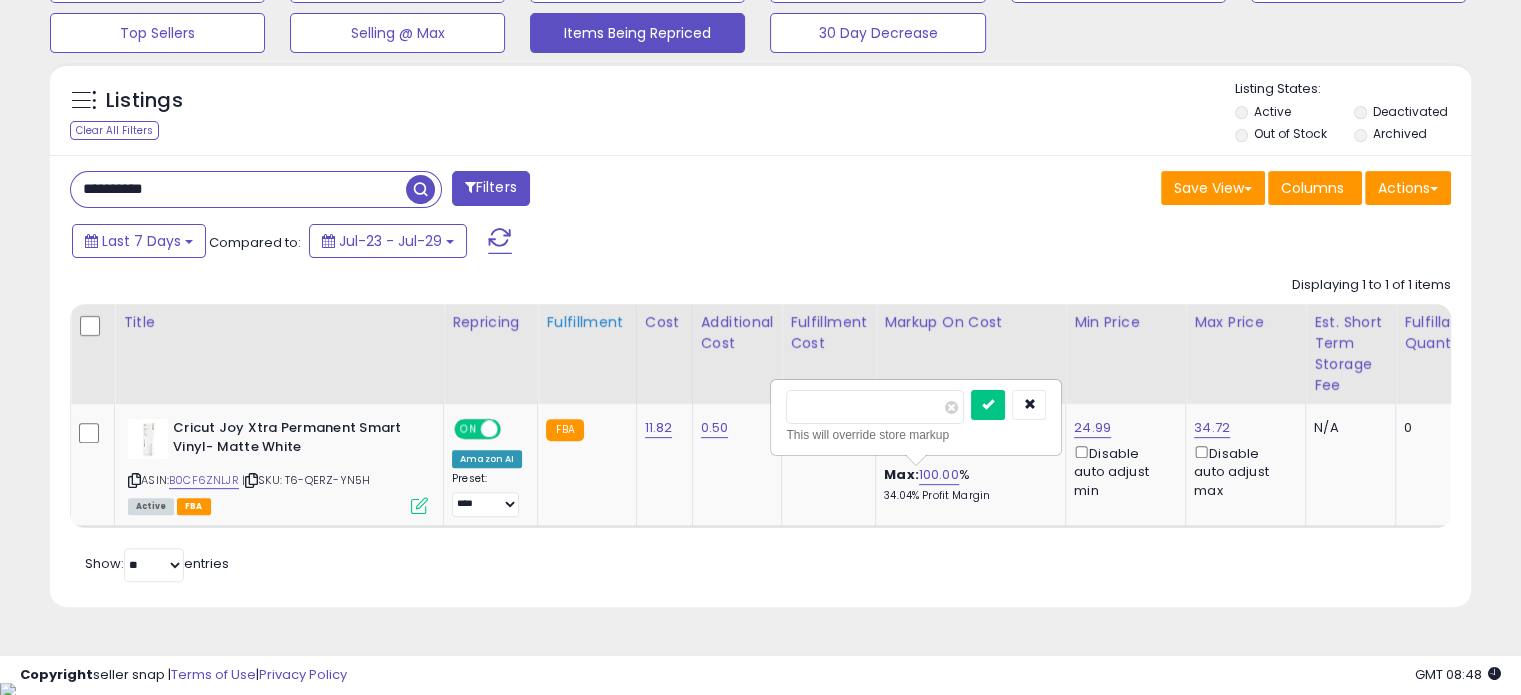 drag, startPoint x: 857, startPoint y: 405, endPoint x: 603, endPoint y: 394, distance: 254.23808 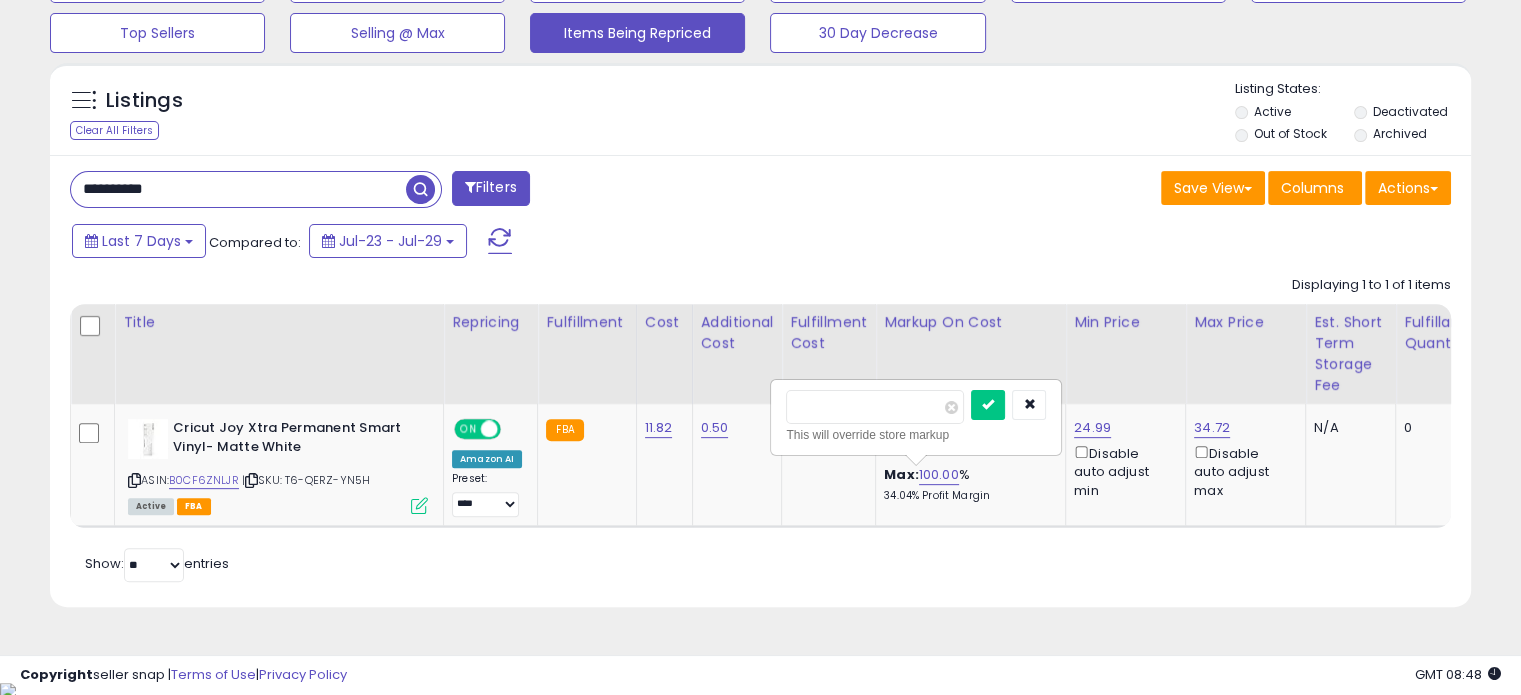 scroll, scrollTop: 0, scrollLeft: 68, axis: horizontal 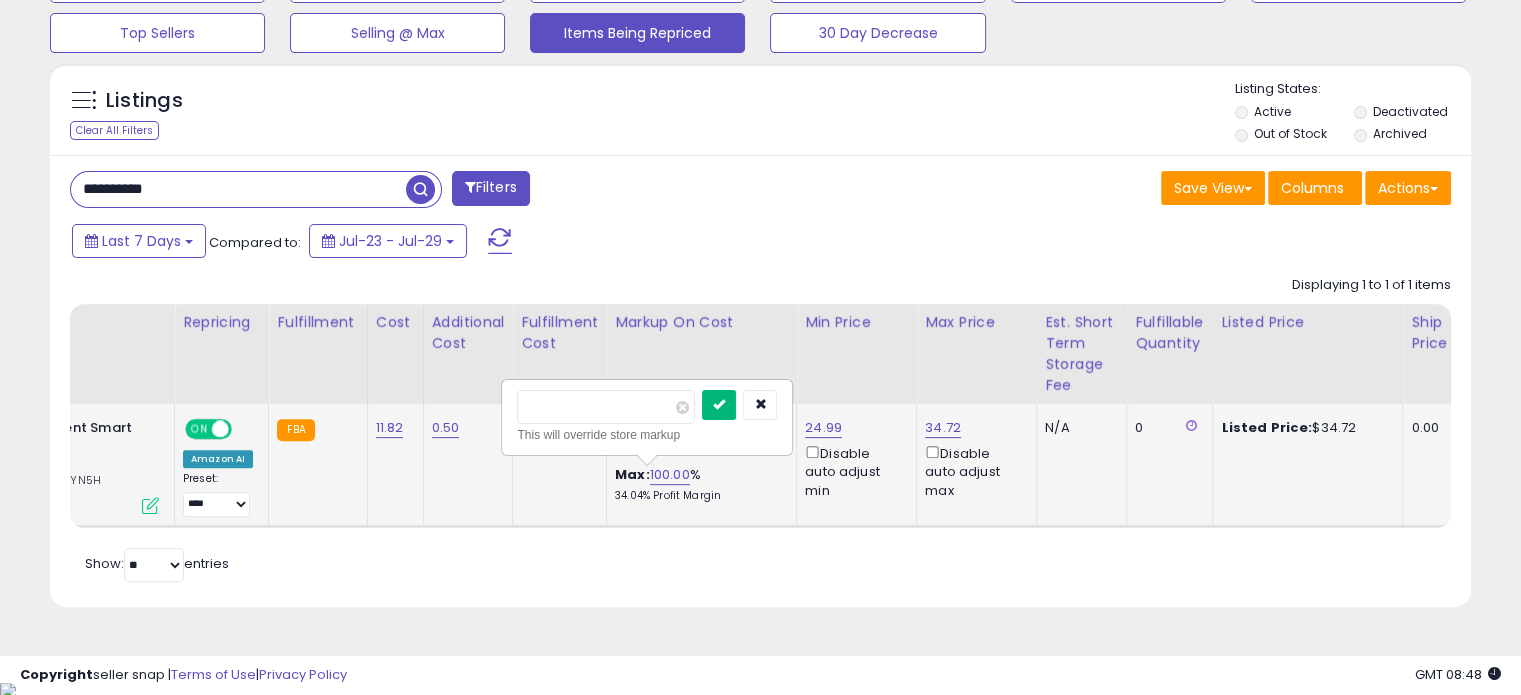 type on "**" 